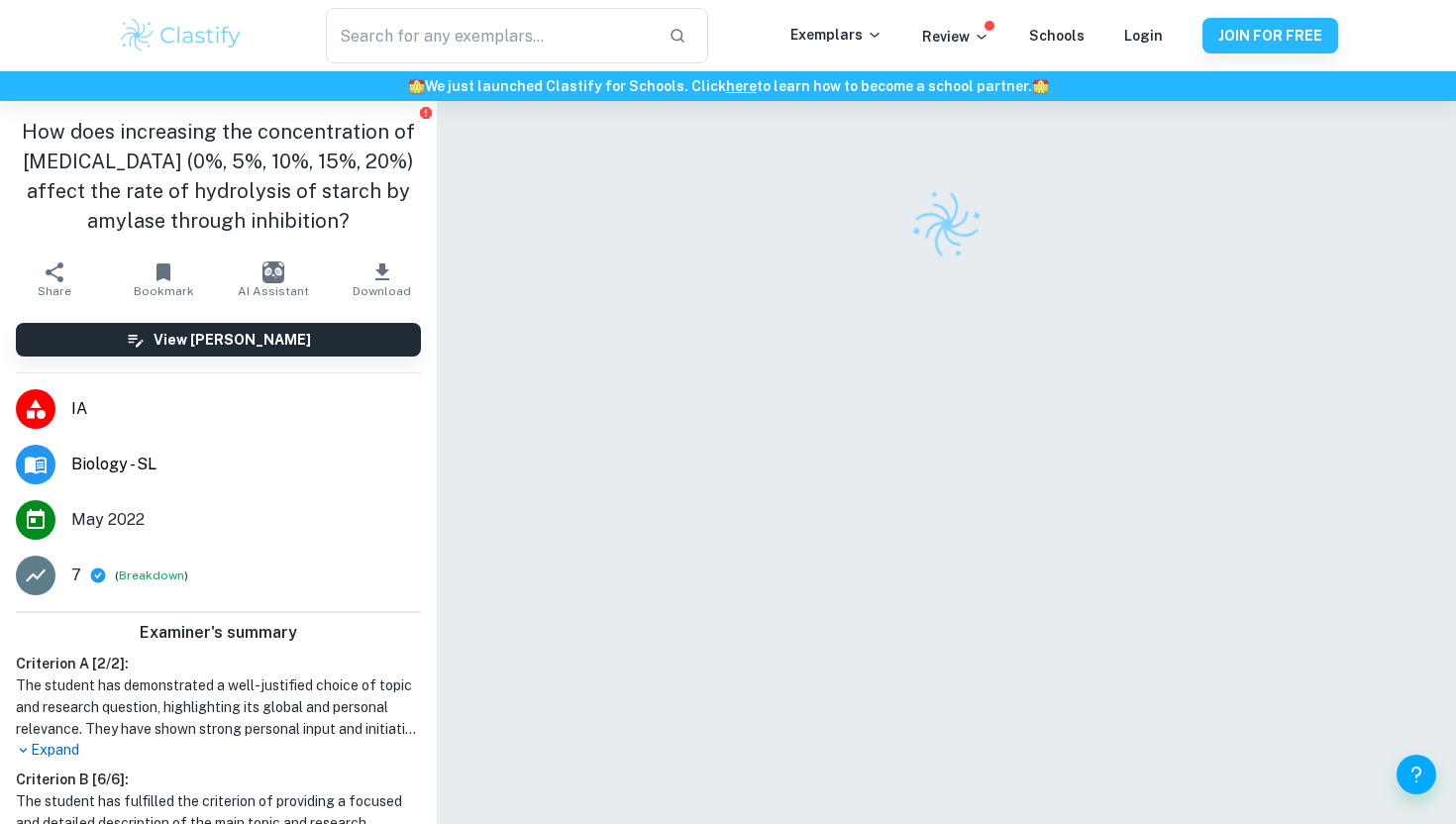 scroll, scrollTop: 0, scrollLeft: 0, axis: both 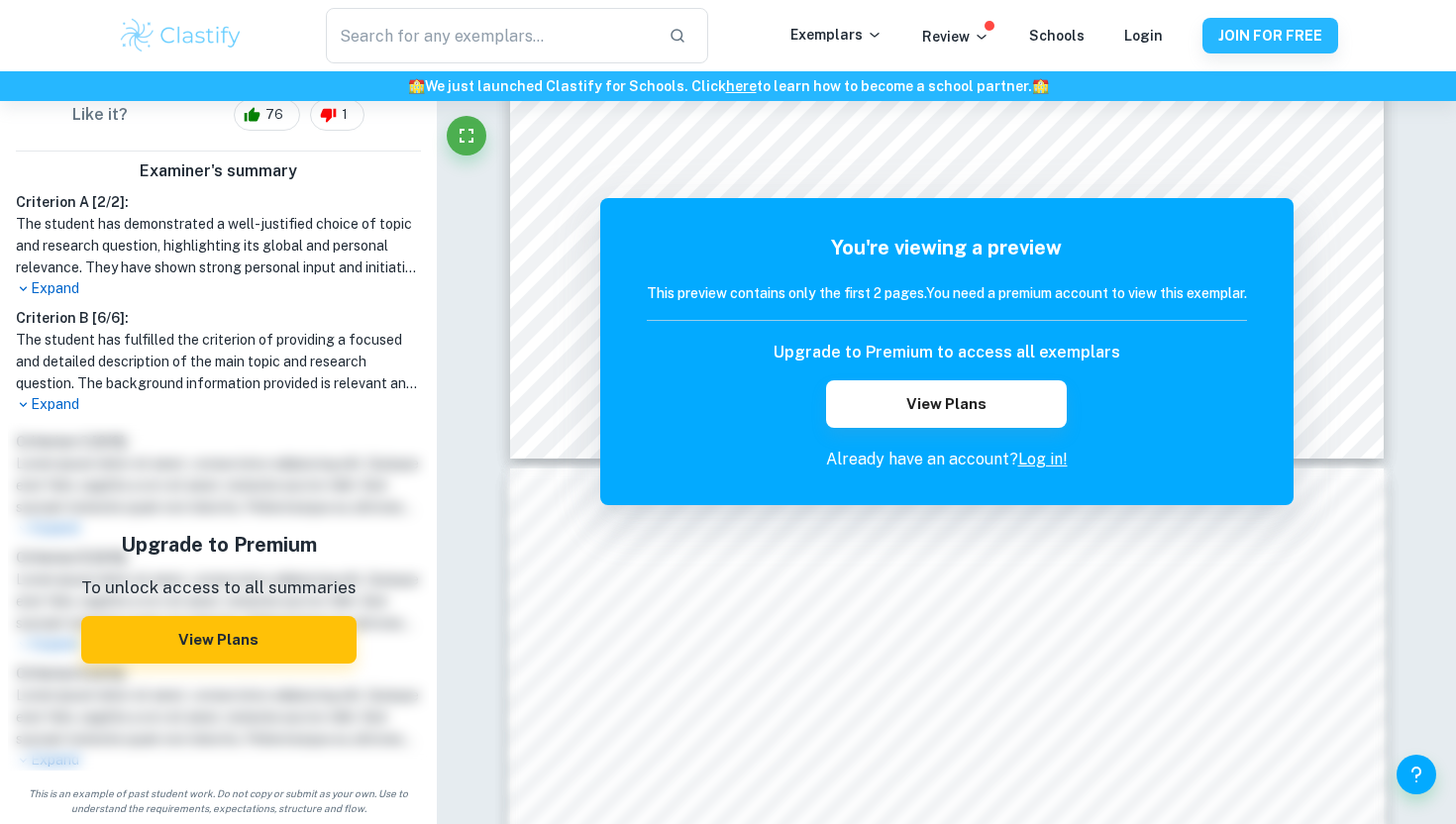 click on "Expand" at bounding box center (218, 404) 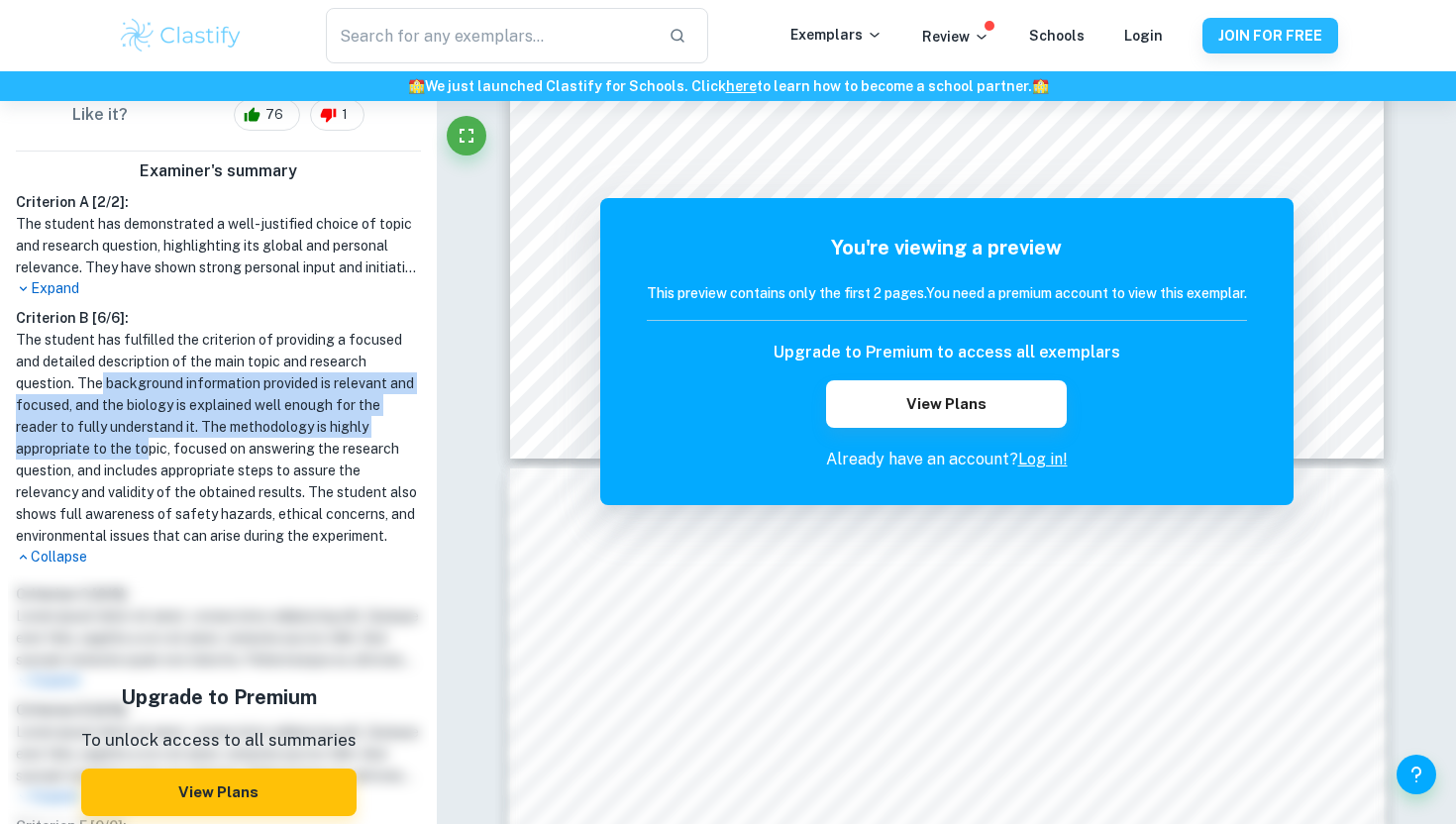 drag, startPoint x: 98, startPoint y: 374, endPoint x: 152, endPoint y: 451, distance: 94.04786 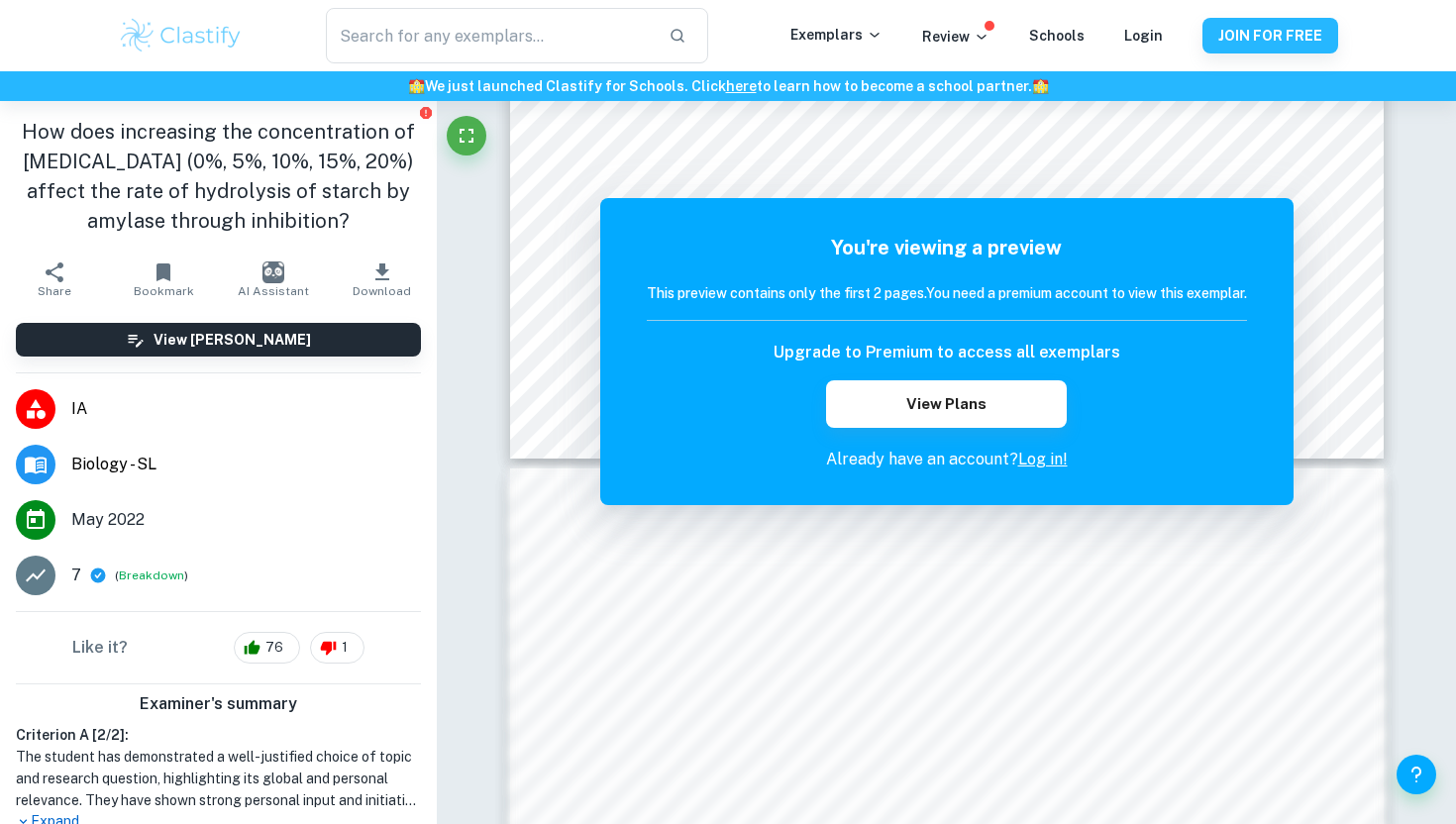 scroll, scrollTop: 31, scrollLeft: 0, axis: vertical 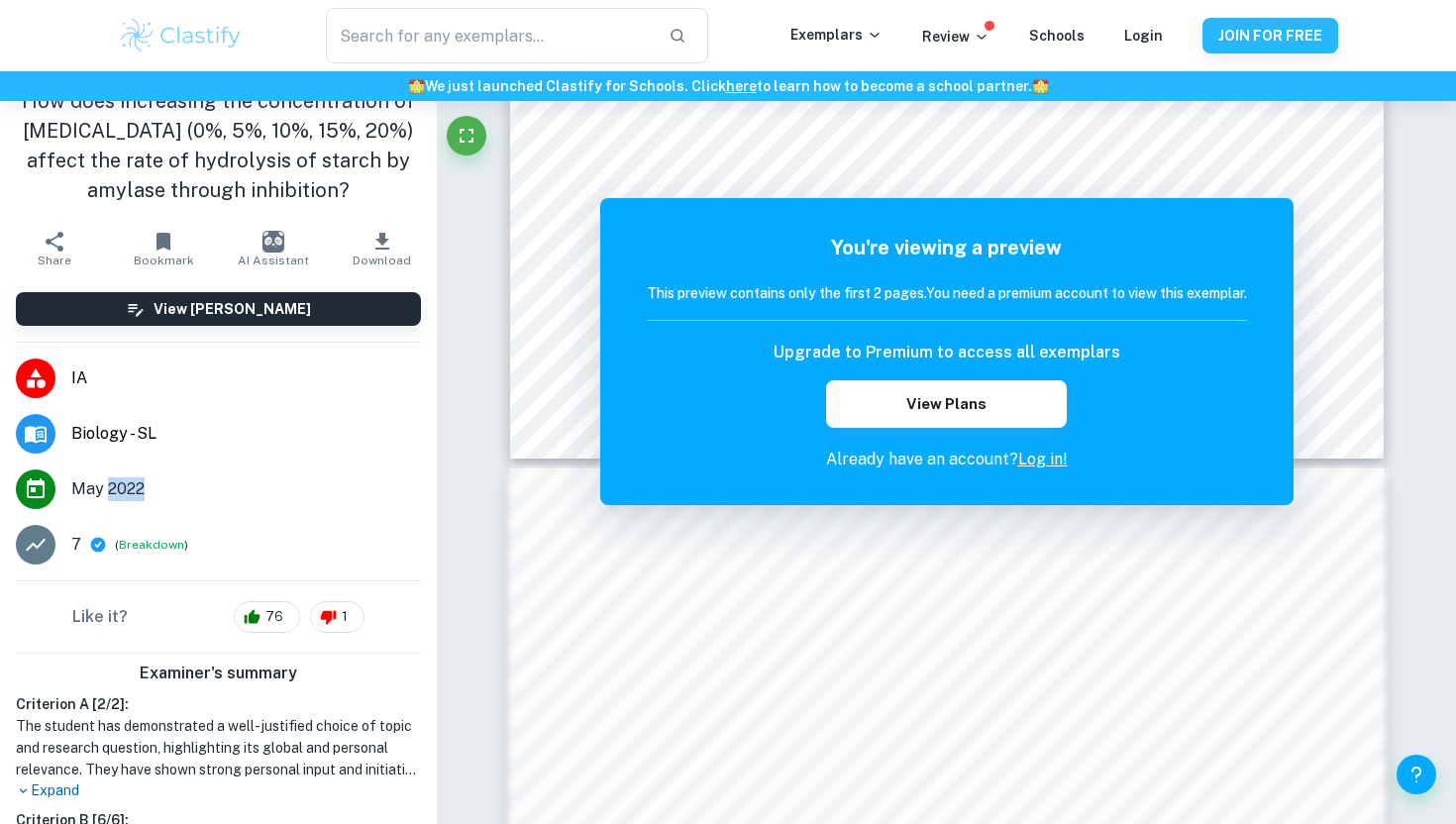 drag, startPoint x: 107, startPoint y: 492, endPoint x: 168, endPoint y: 492, distance: 61 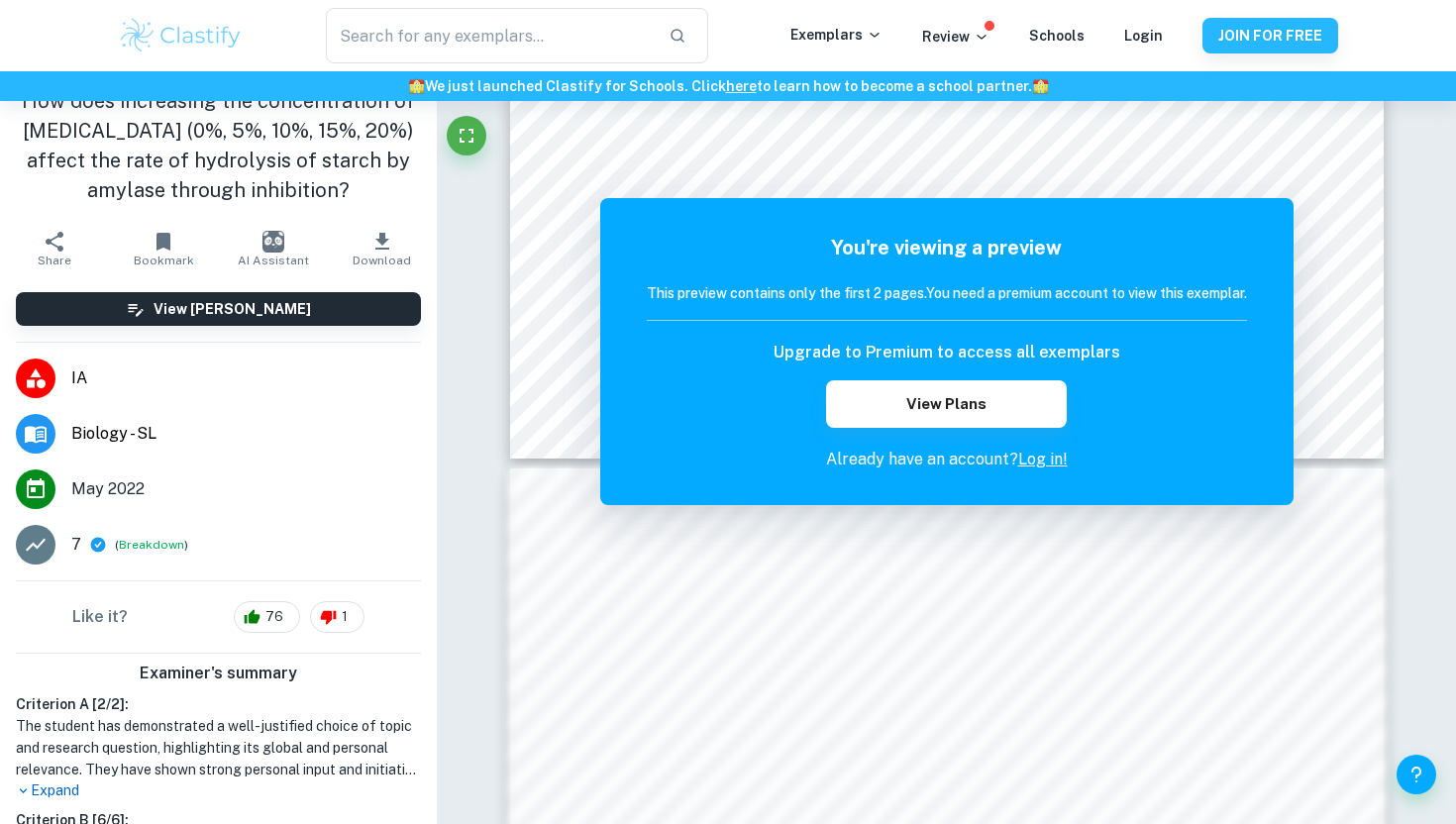 scroll, scrollTop: 0, scrollLeft: 0, axis: both 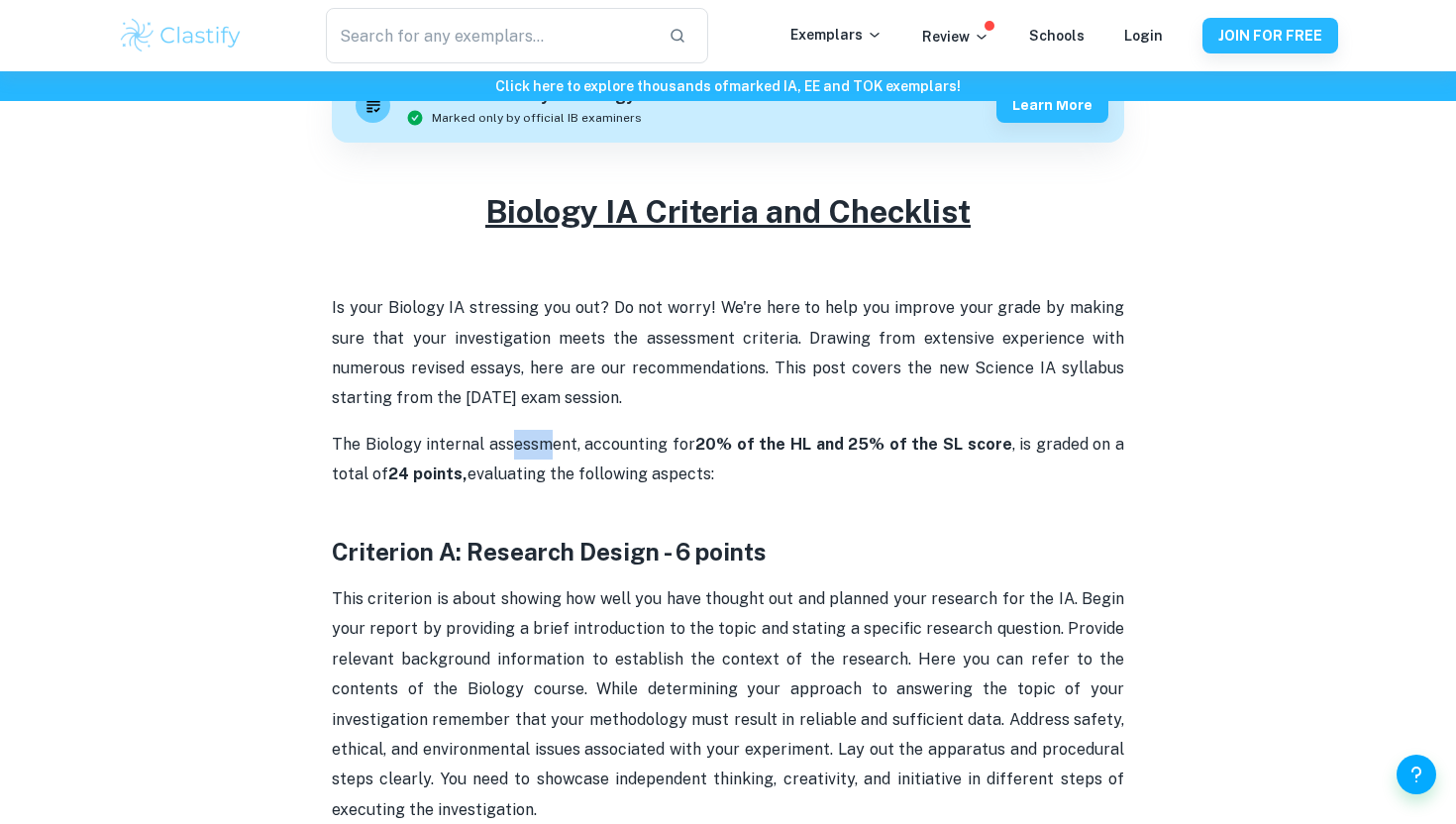 drag, startPoint x: 511, startPoint y: 444, endPoint x: 555, endPoint y: 457, distance: 45.88028 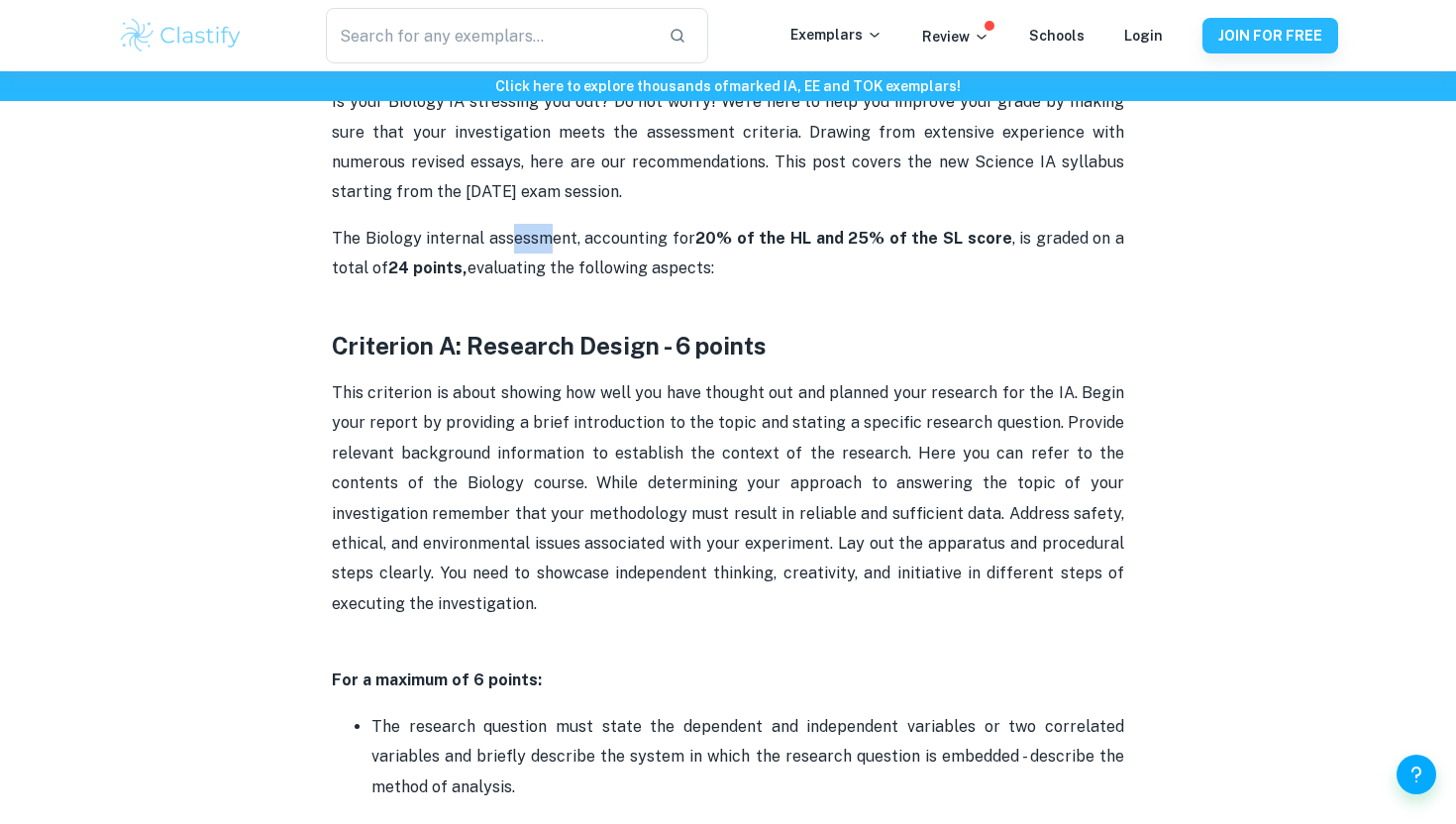 scroll, scrollTop: 862, scrollLeft: 0, axis: vertical 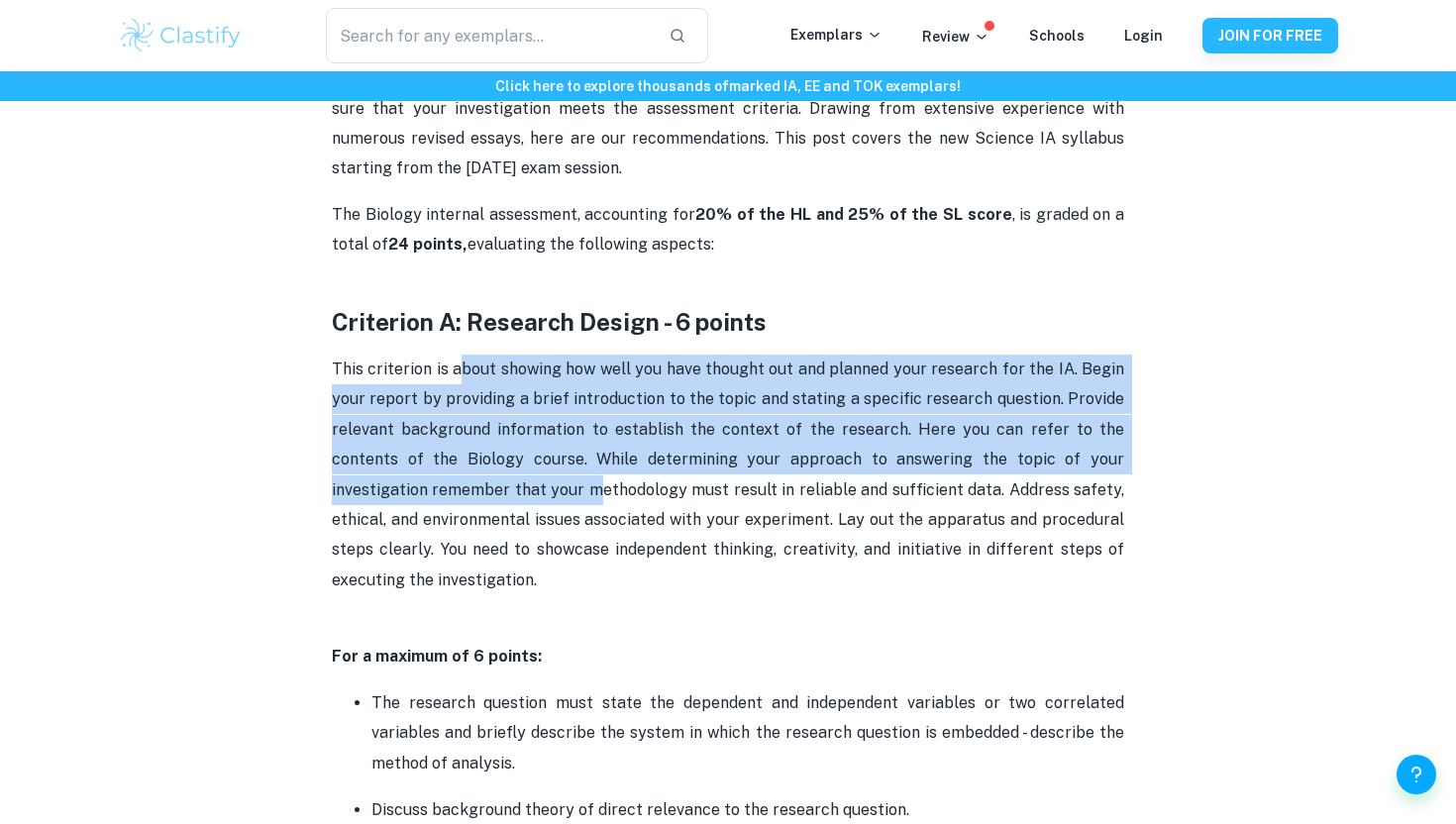 drag, startPoint x: 459, startPoint y: 369, endPoint x: 526, endPoint y: 522, distance: 167.02694 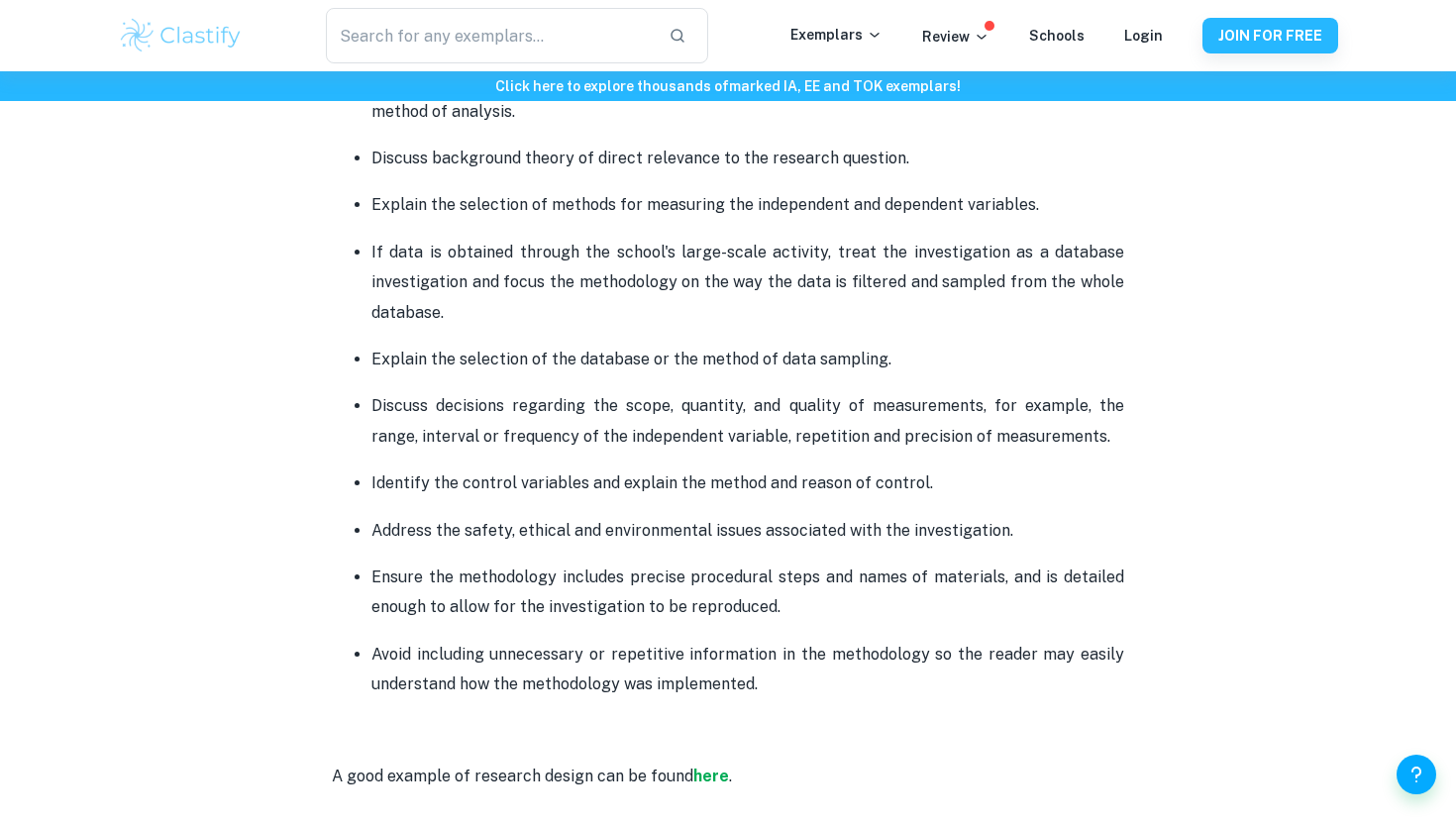 scroll, scrollTop: 1503, scrollLeft: 0, axis: vertical 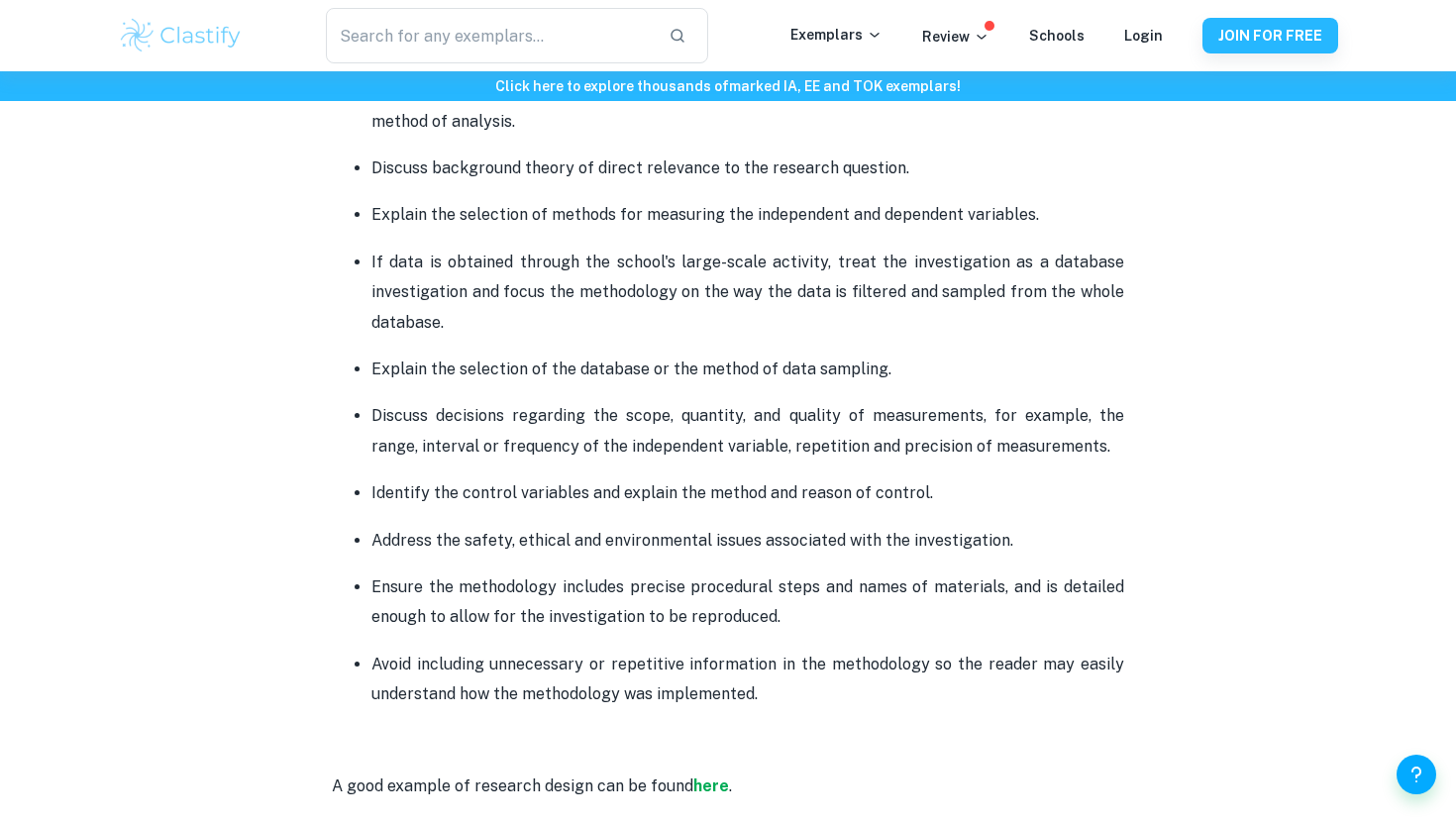 drag, startPoint x: 467, startPoint y: 281, endPoint x: 481, endPoint y: 320, distance: 41.436699 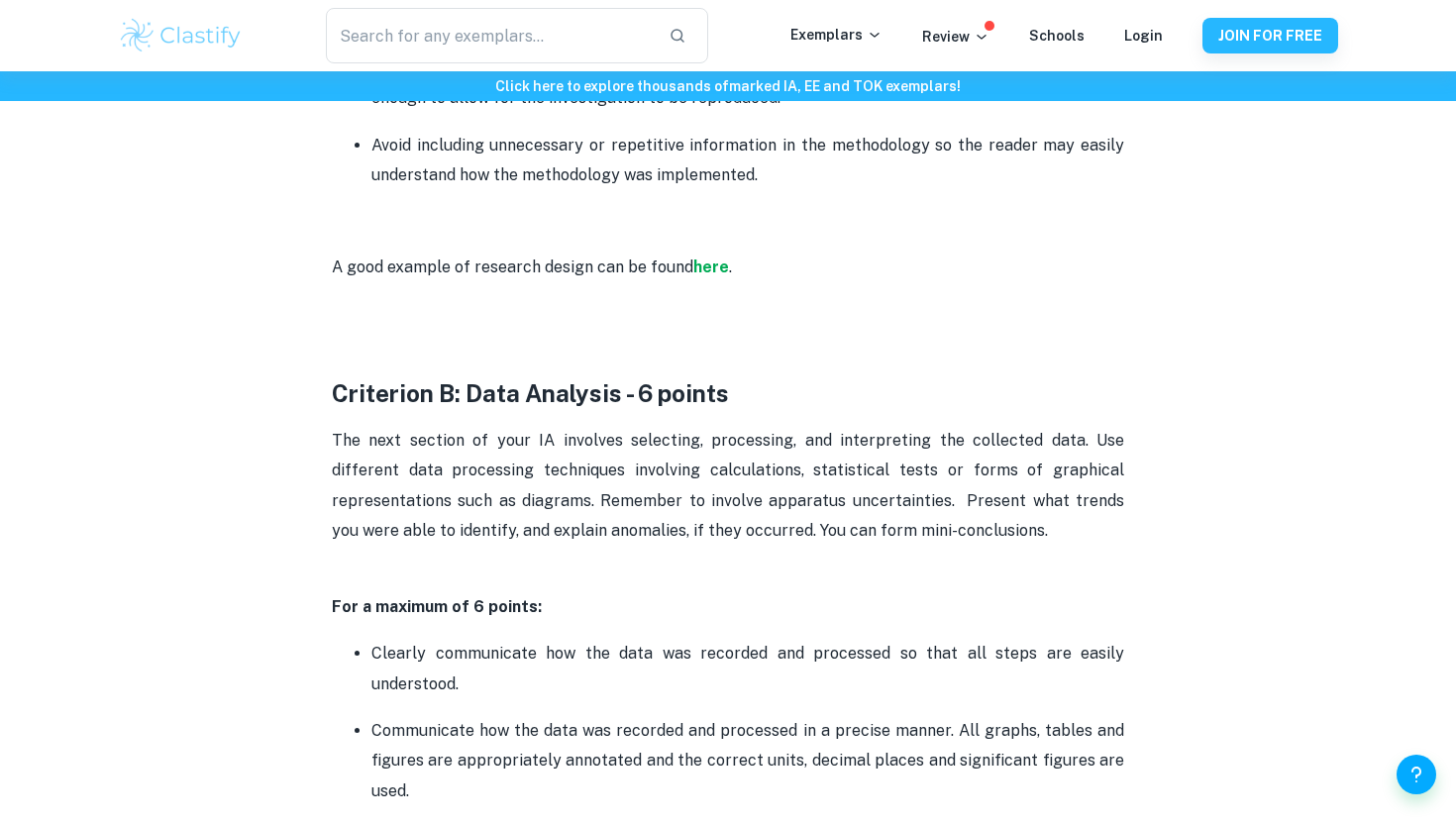 scroll, scrollTop: 2025, scrollLeft: 0, axis: vertical 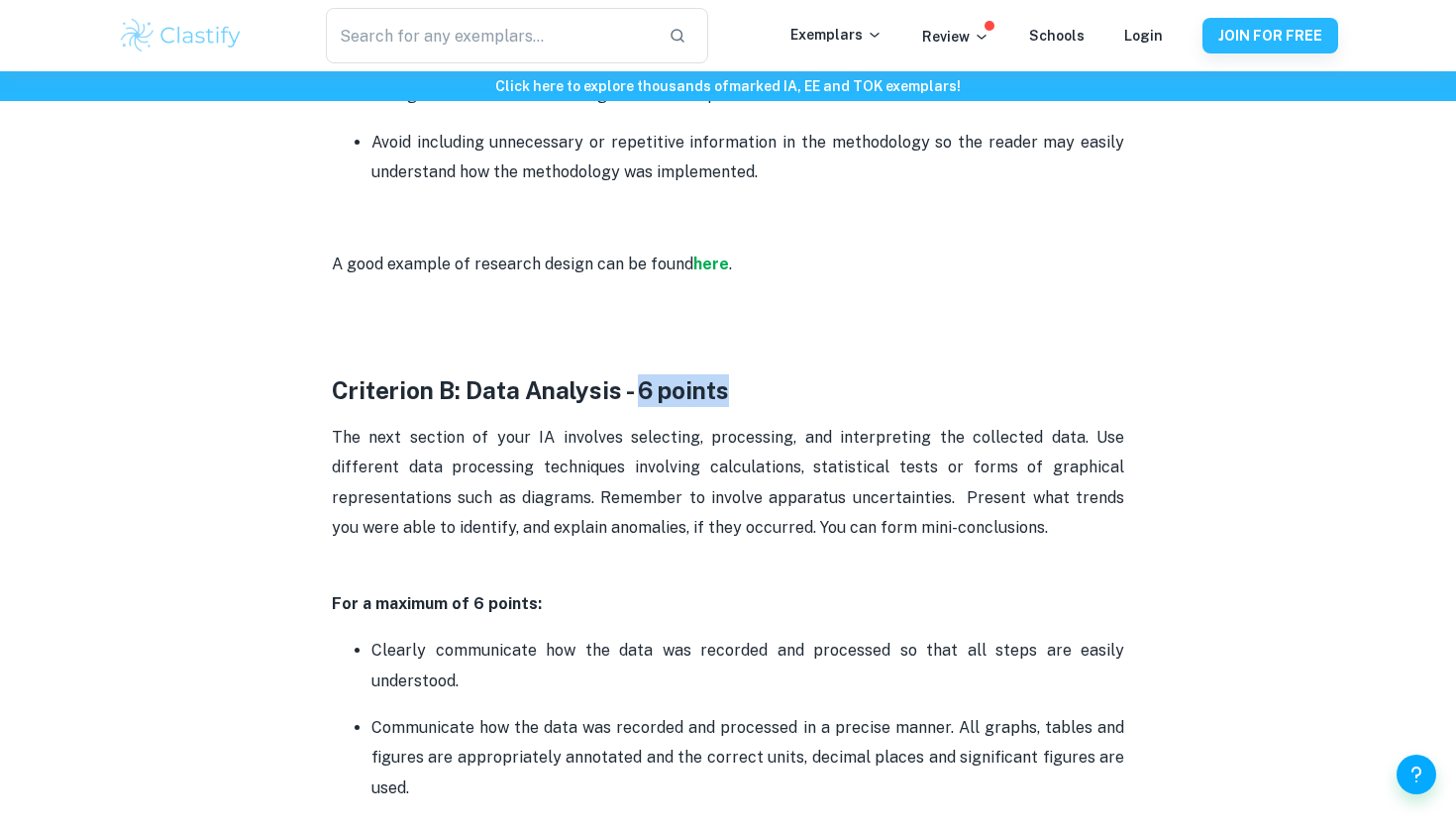 drag, startPoint x: 638, startPoint y: 380, endPoint x: 763, endPoint y: 383, distance: 125.035995 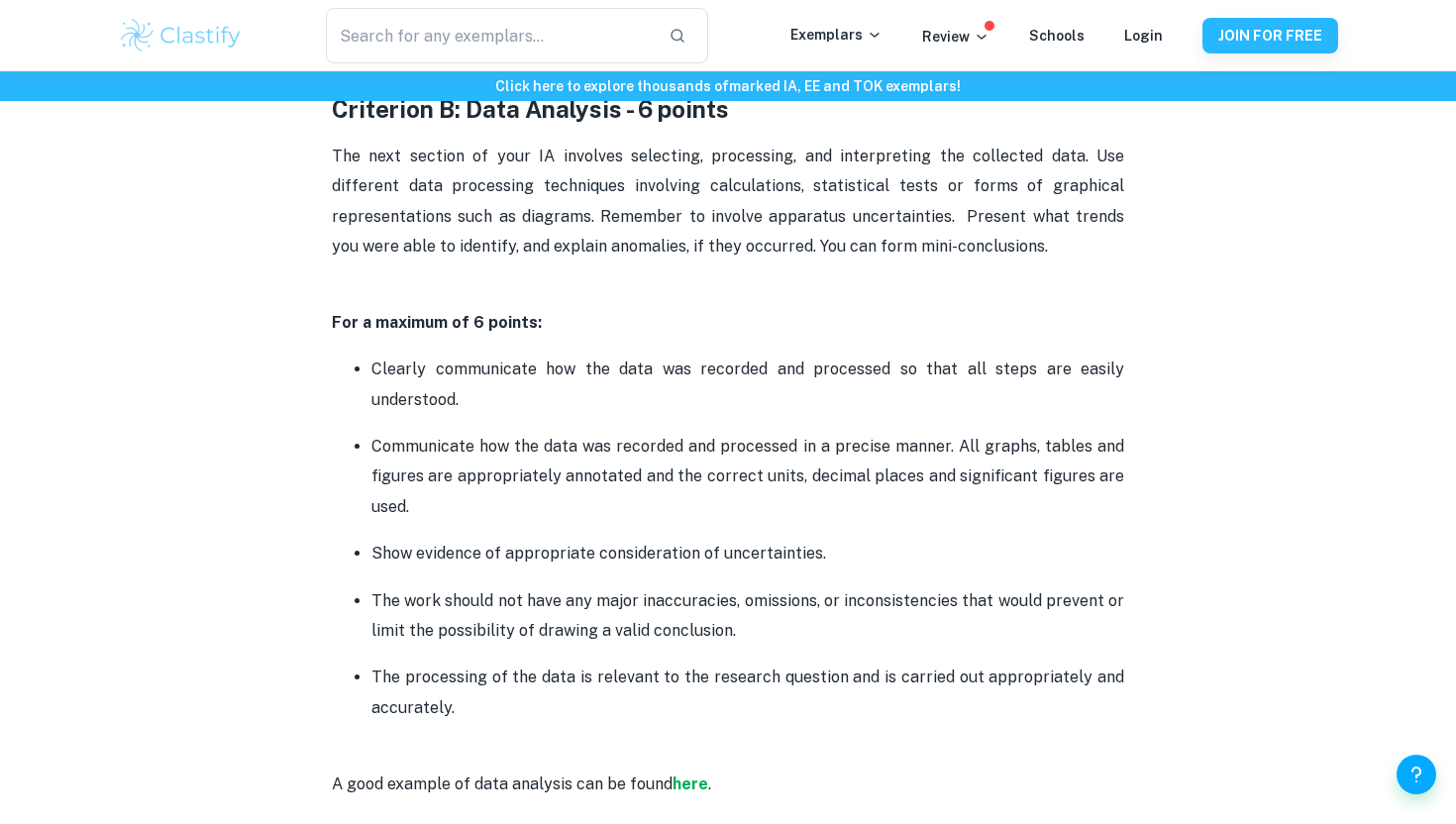 scroll, scrollTop: 2348, scrollLeft: 0, axis: vertical 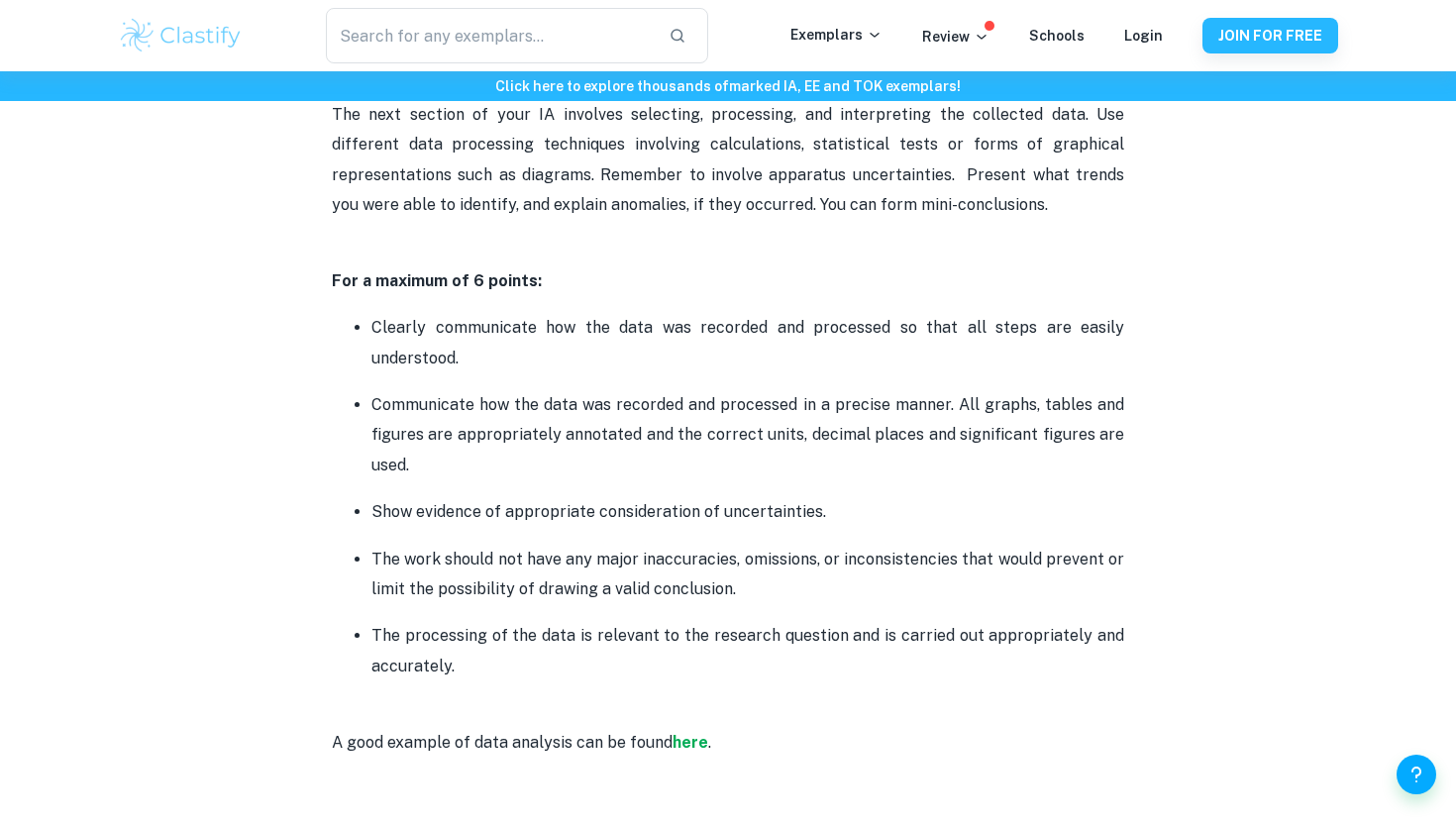 drag, startPoint x: 378, startPoint y: 334, endPoint x: 481, endPoint y: 369, distance: 108.78419 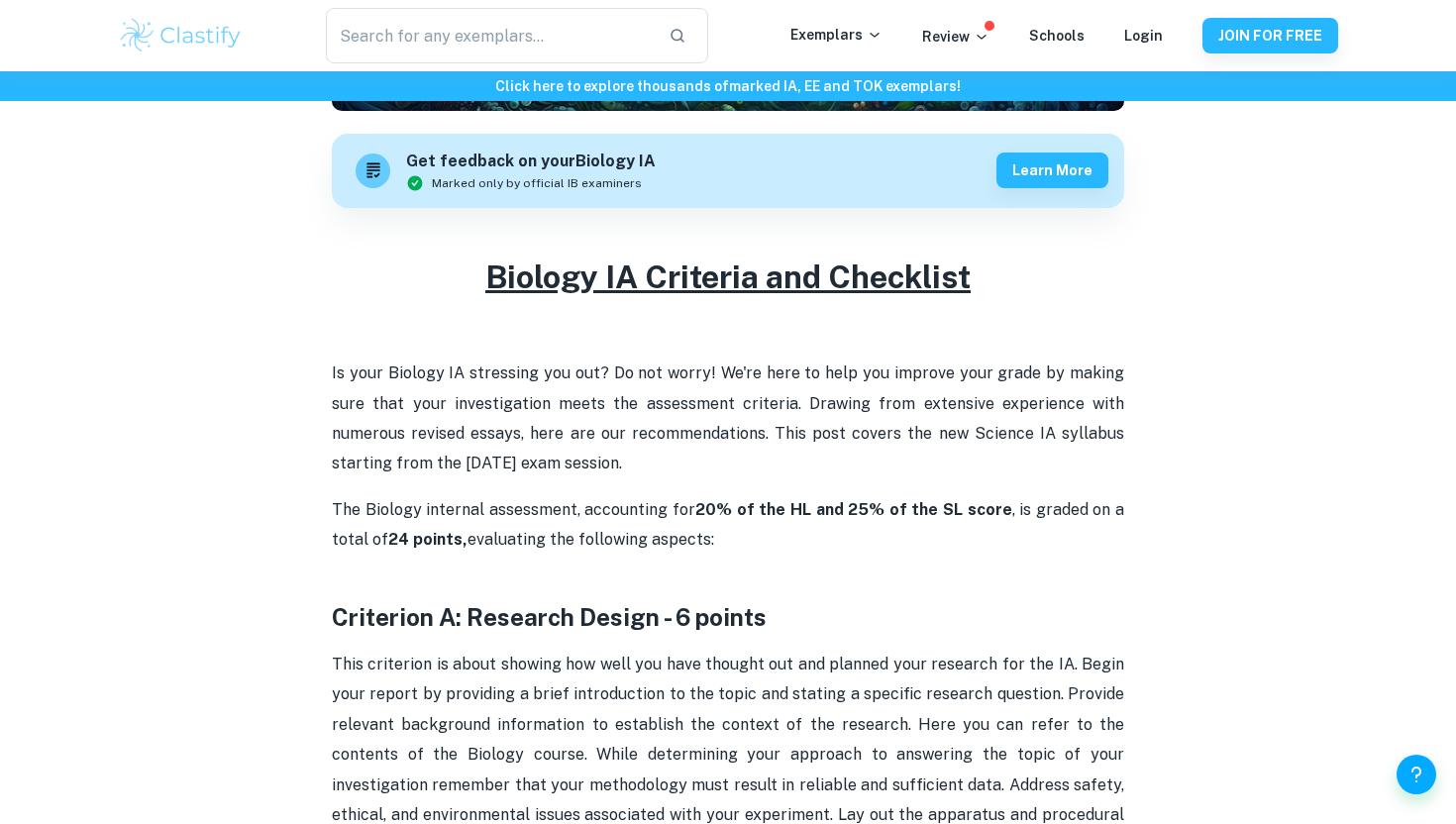 scroll, scrollTop: 451, scrollLeft: 0, axis: vertical 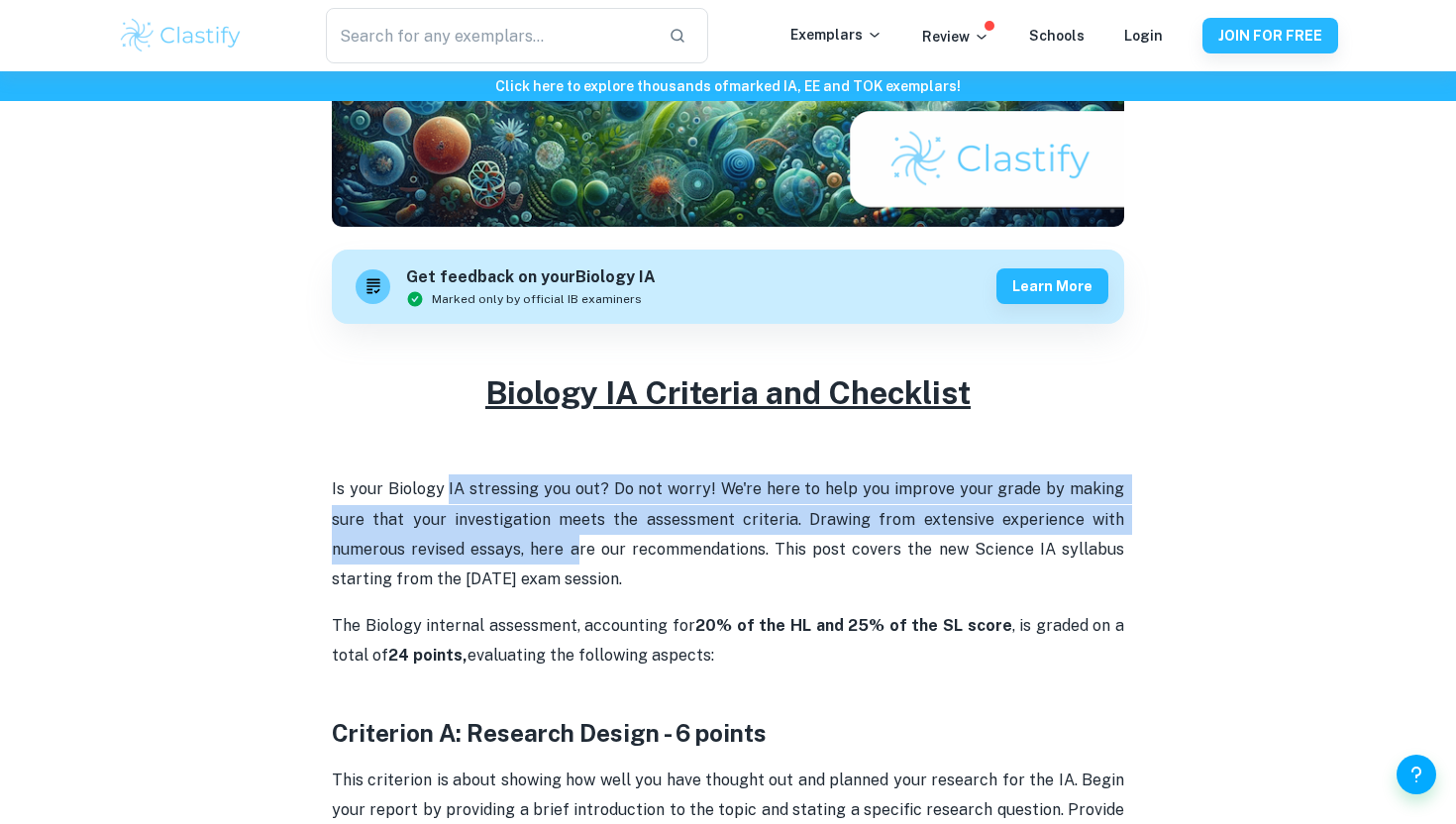 drag, startPoint x: 451, startPoint y: 496, endPoint x: 581, endPoint y: 561, distance: 145.34442 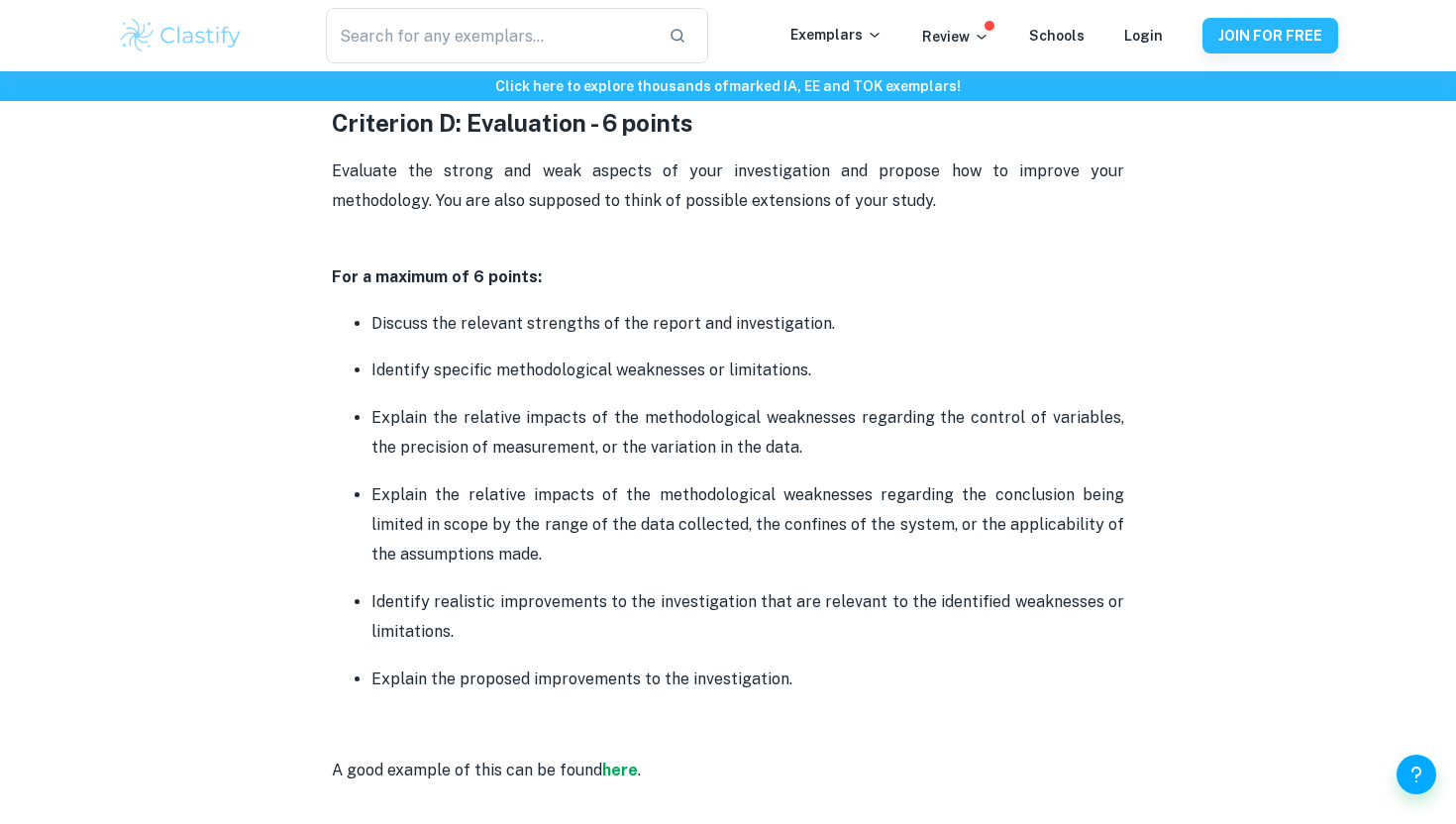 scroll, scrollTop: 3994, scrollLeft: 0, axis: vertical 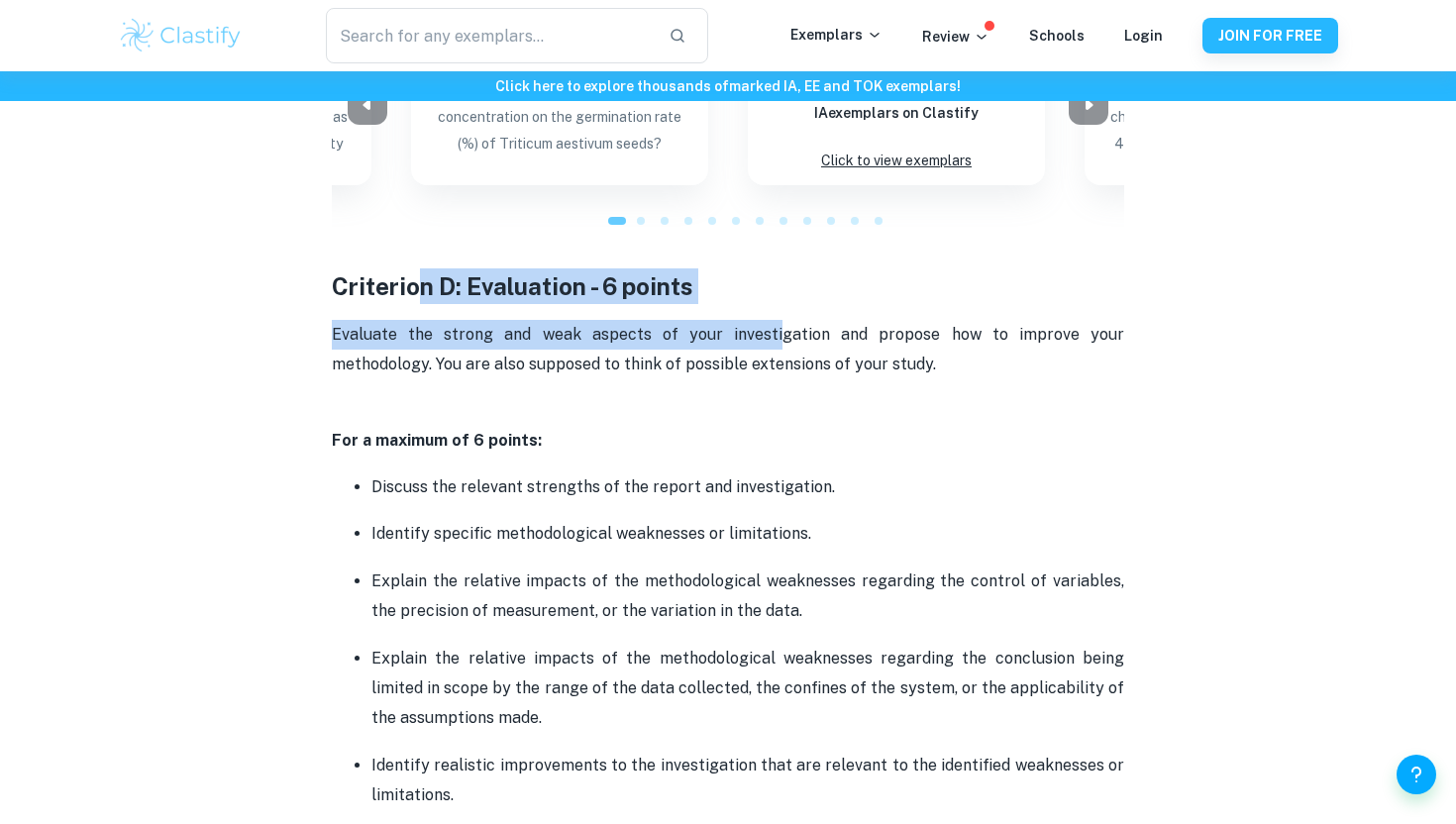 drag, startPoint x: 421, startPoint y: 286, endPoint x: 737, endPoint y: 340, distance: 320.58072 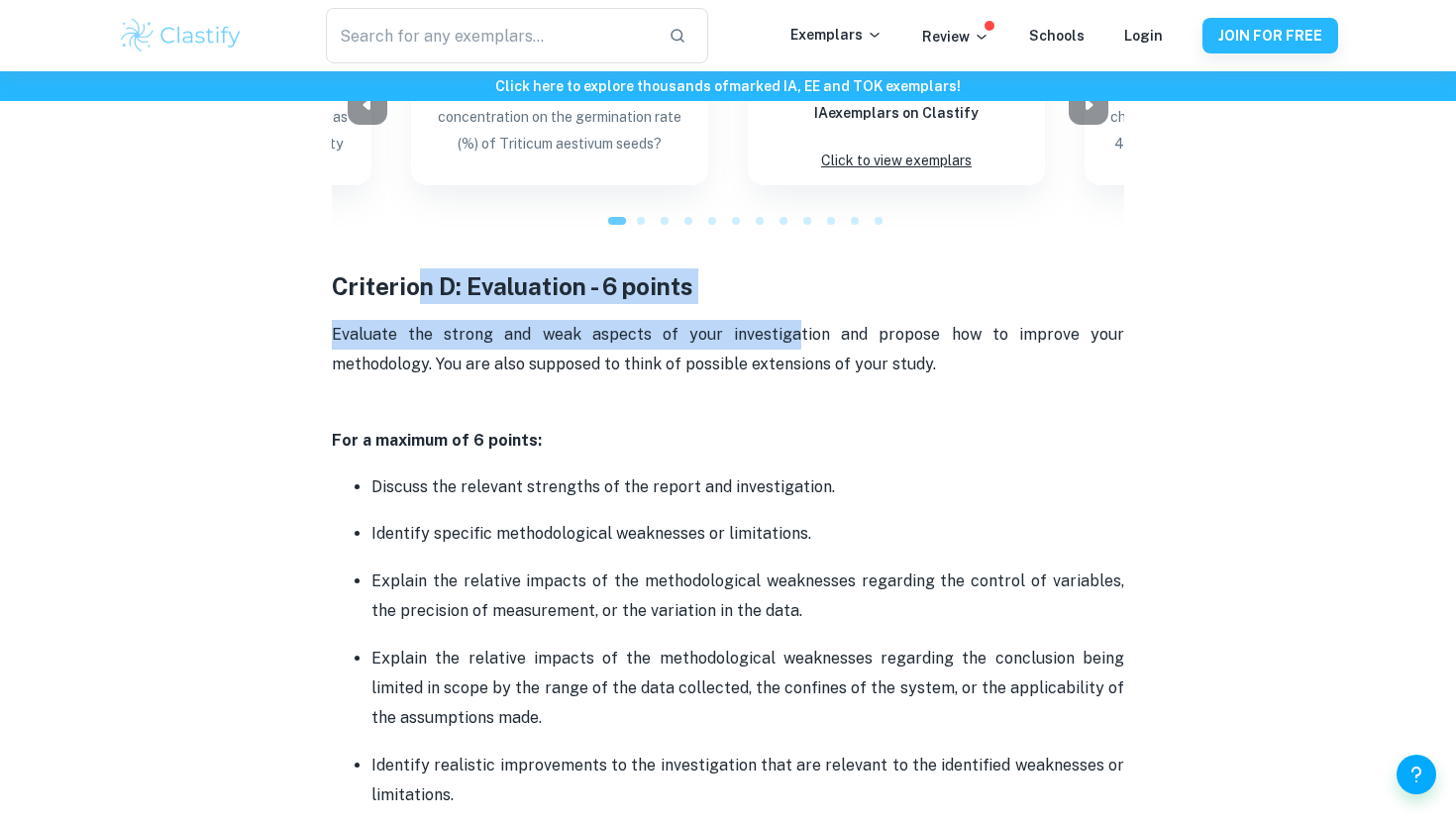 click on "Evaluate the strong and weak aspects of your investigation and propose how to improve your methodology. You are also supposed to think of possible extensions of your study." at bounding box center (730, 349) 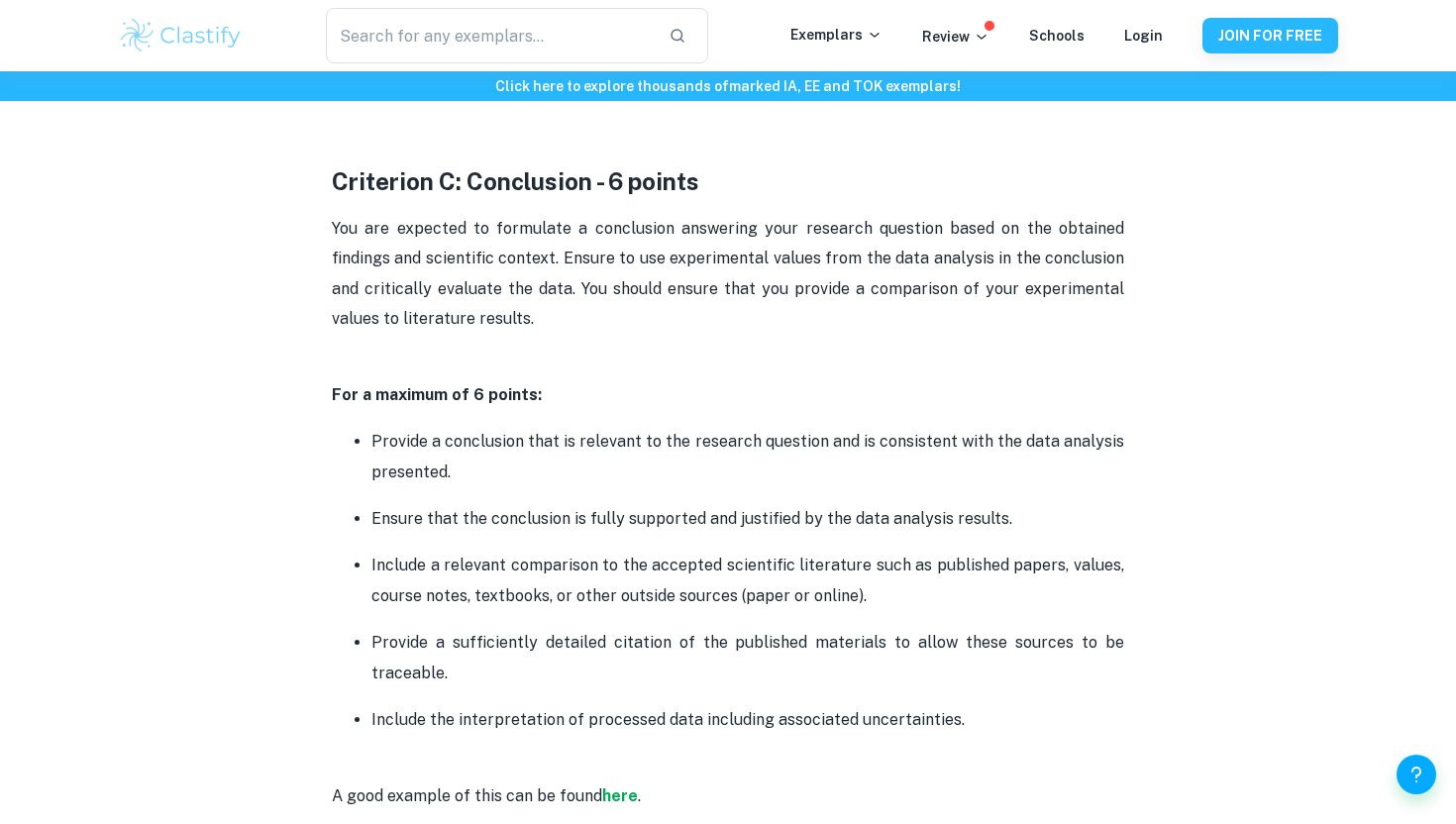 scroll, scrollTop: 3023, scrollLeft: 0, axis: vertical 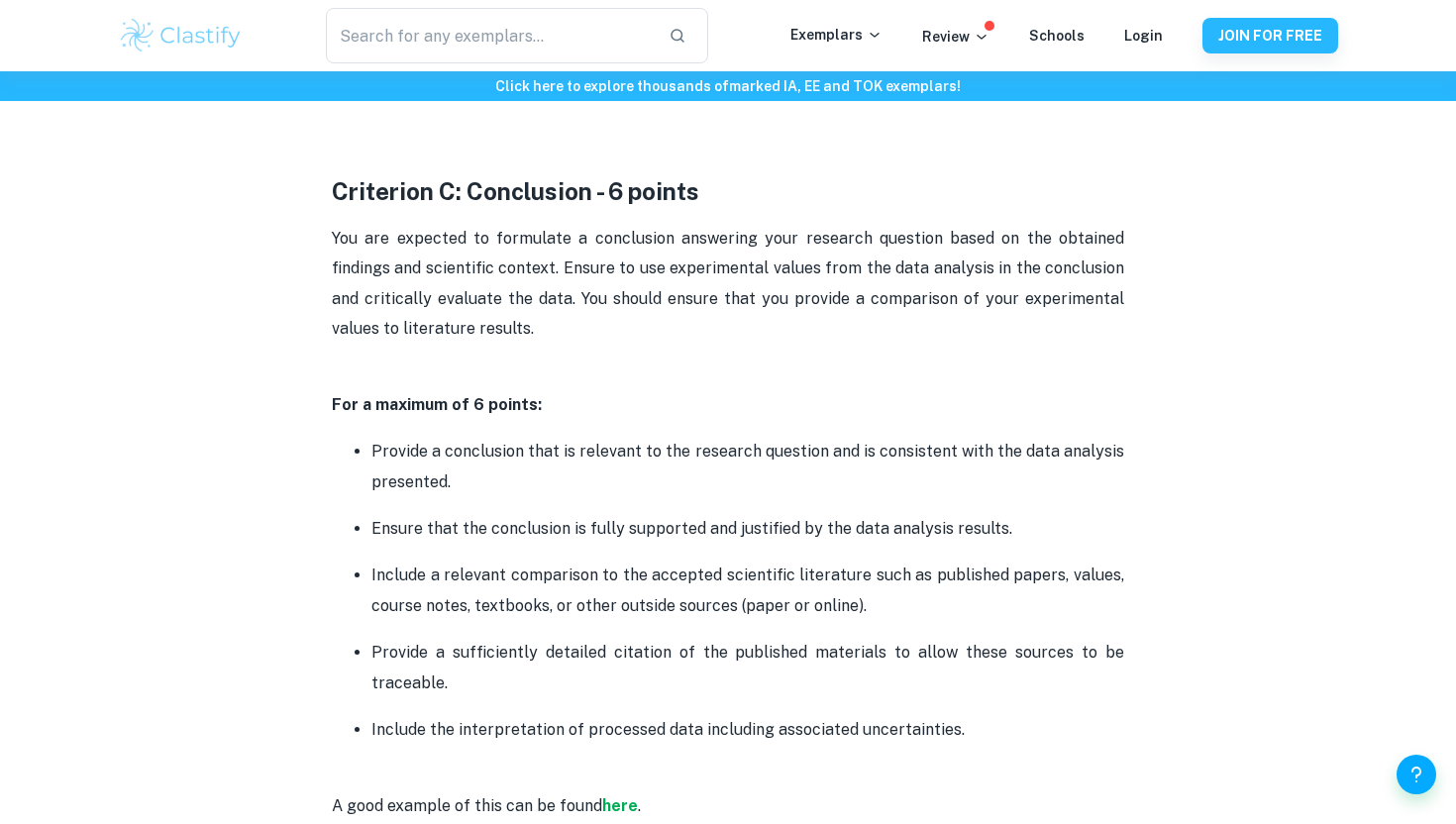 drag, startPoint x: 554, startPoint y: 244, endPoint x: 557, endPoint y: 317, distance: 73.06162 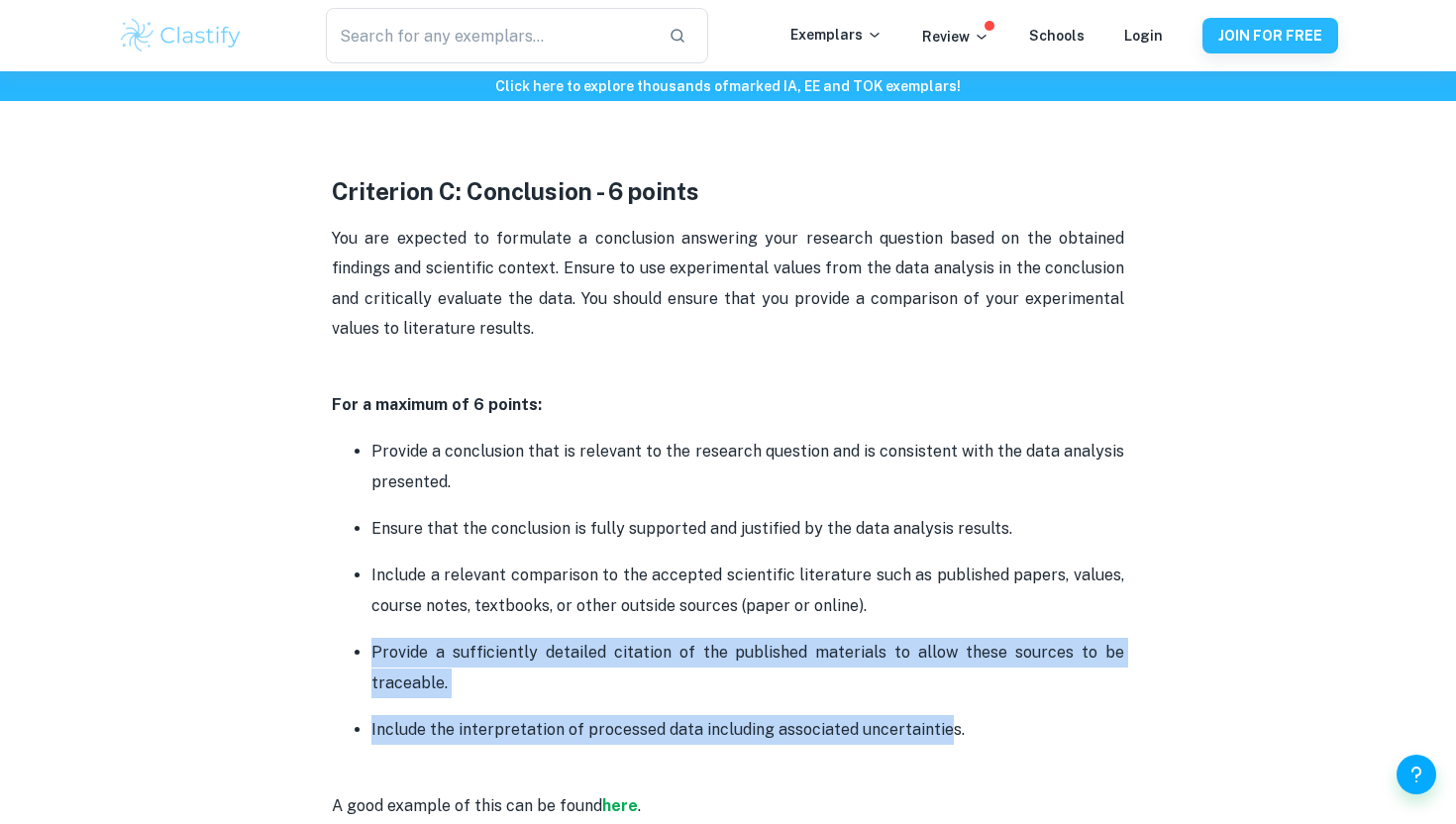 drag, startPoint x: 943, startPoint y: 741, endPoint x: 351, endPoint y: 651, distance: 598.8021 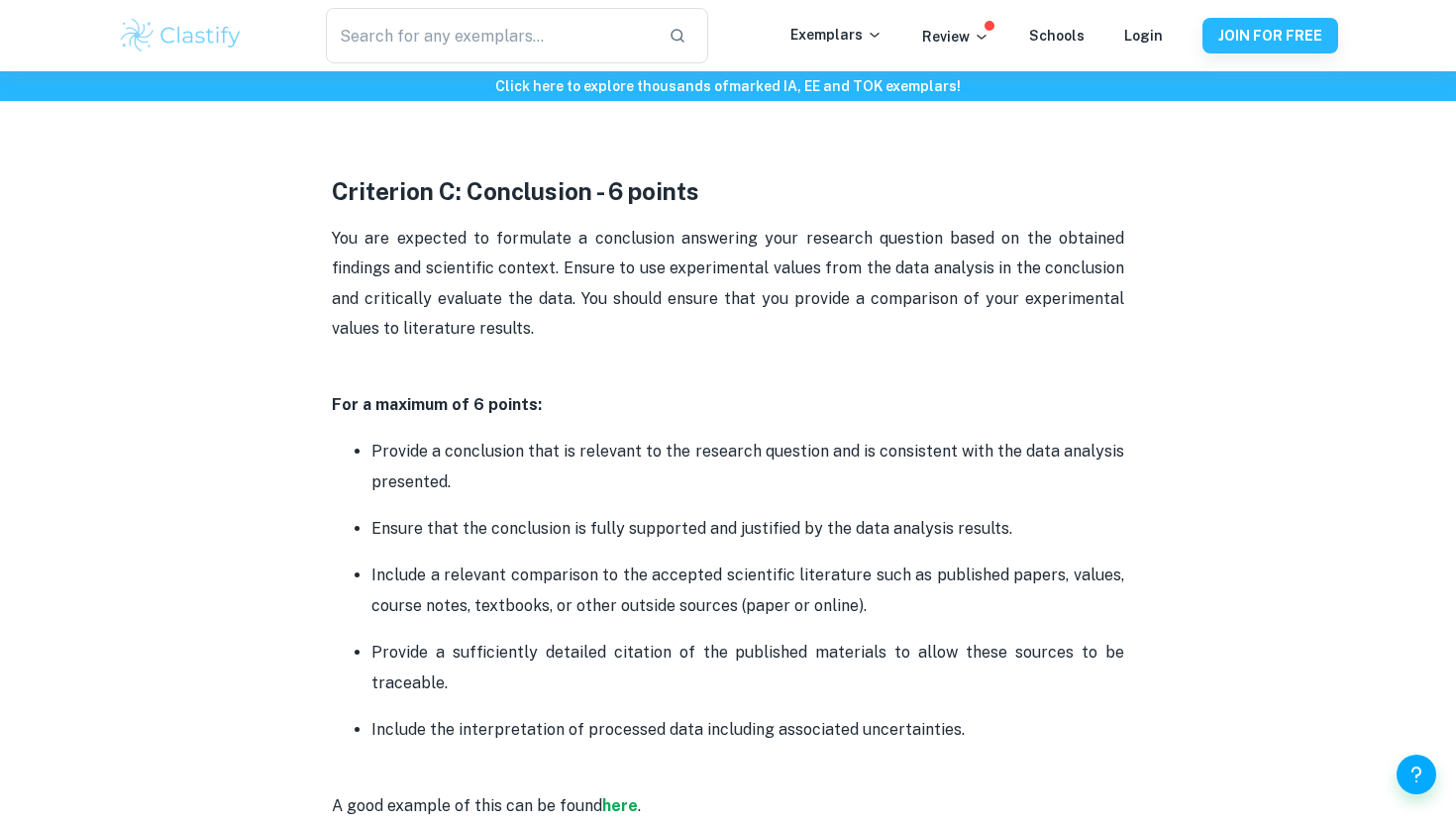 click on "Include the interpretation of processed data including associated uncertainties." at bounding box center (748, 730) 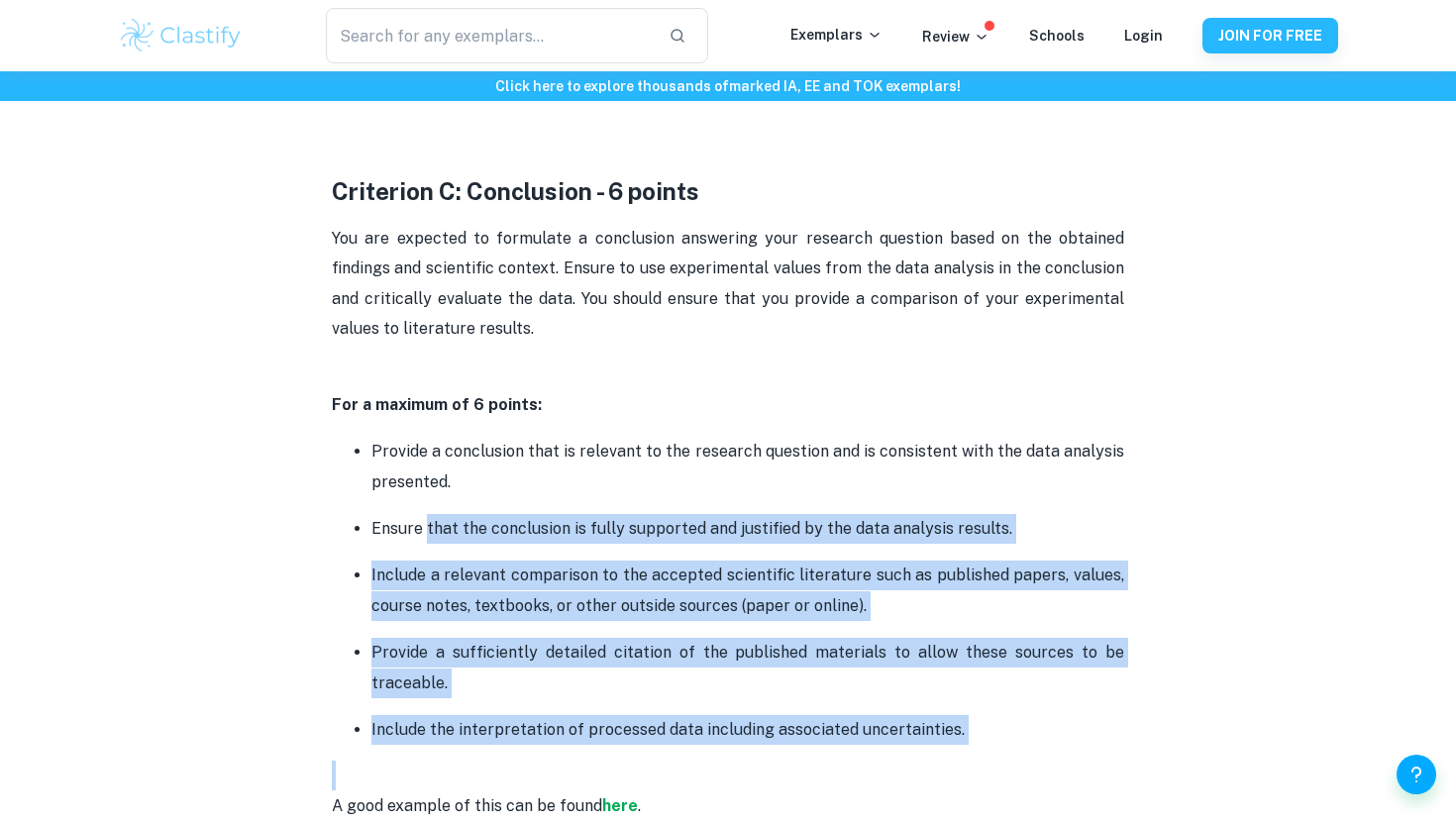 drag, startPoint x: 1006, startPoint y: 733, endPoint x: 453, endPoint y: 521, distance: 592.24404 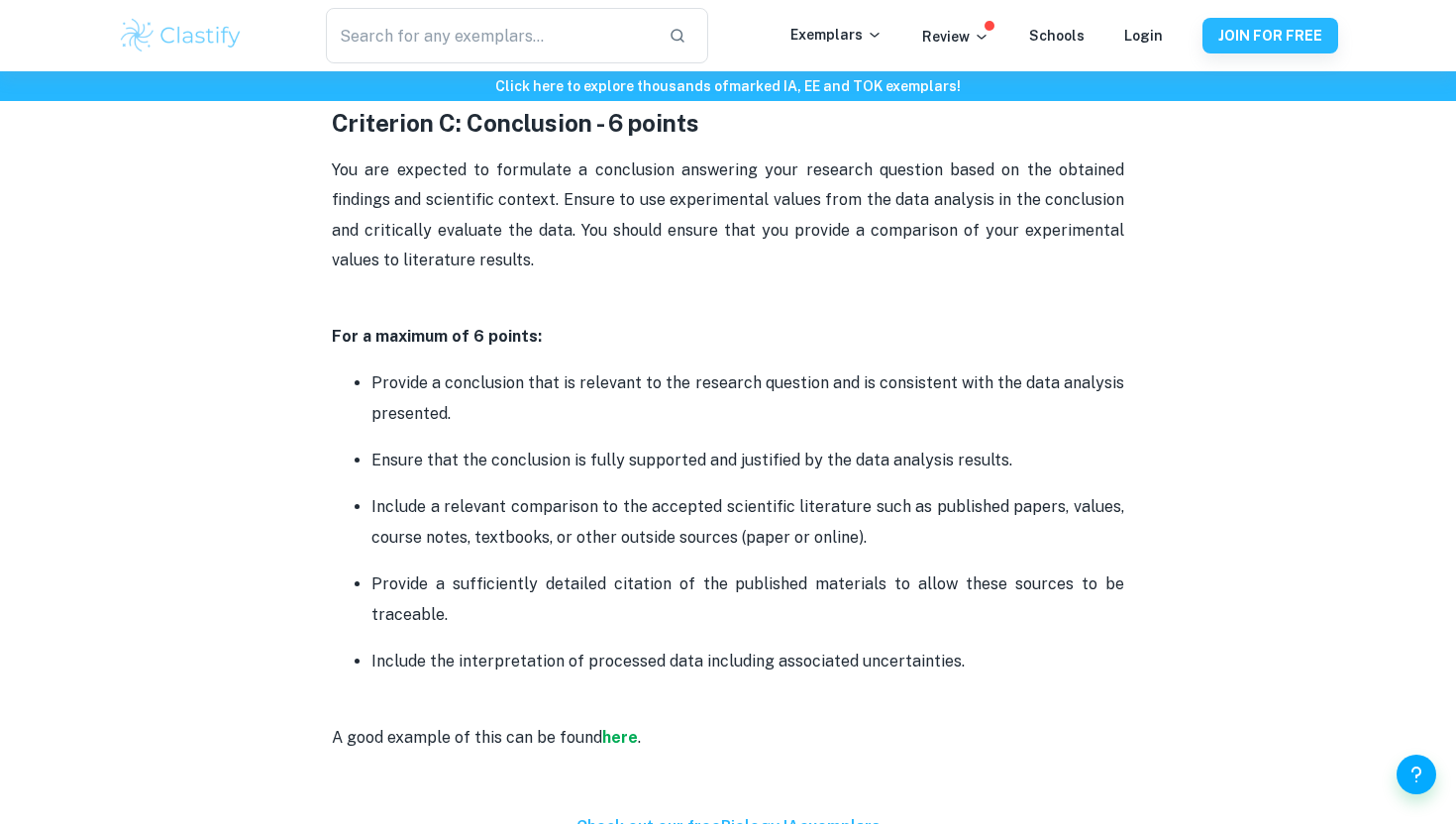 scroll, scrollTop: 3113, scrollLeft: 0, axis: vertical 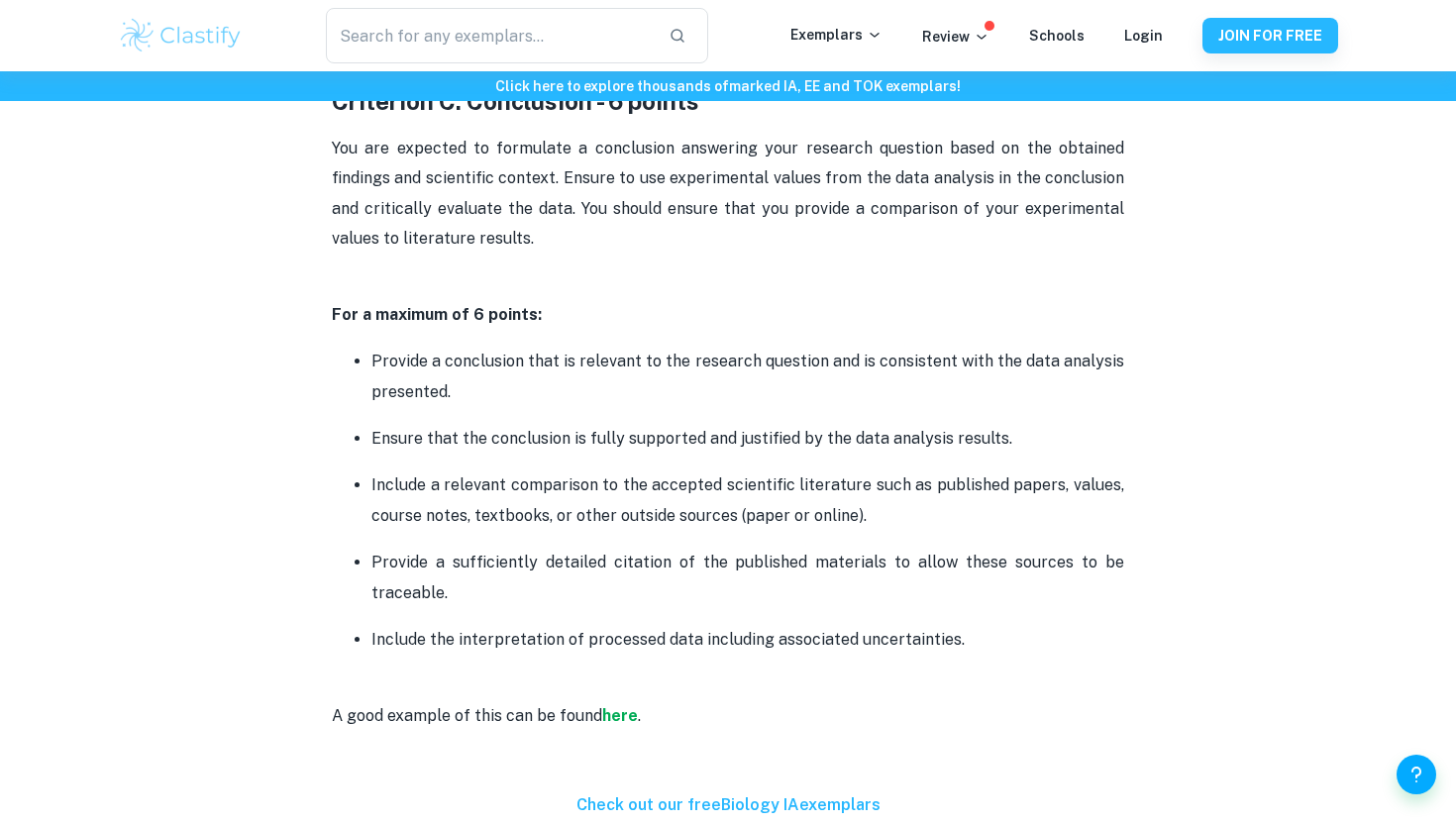 drag, startPoint x: 985, startPoint y: 627, endPoint x: 351, endPoint y: 161, distance: 786.8367 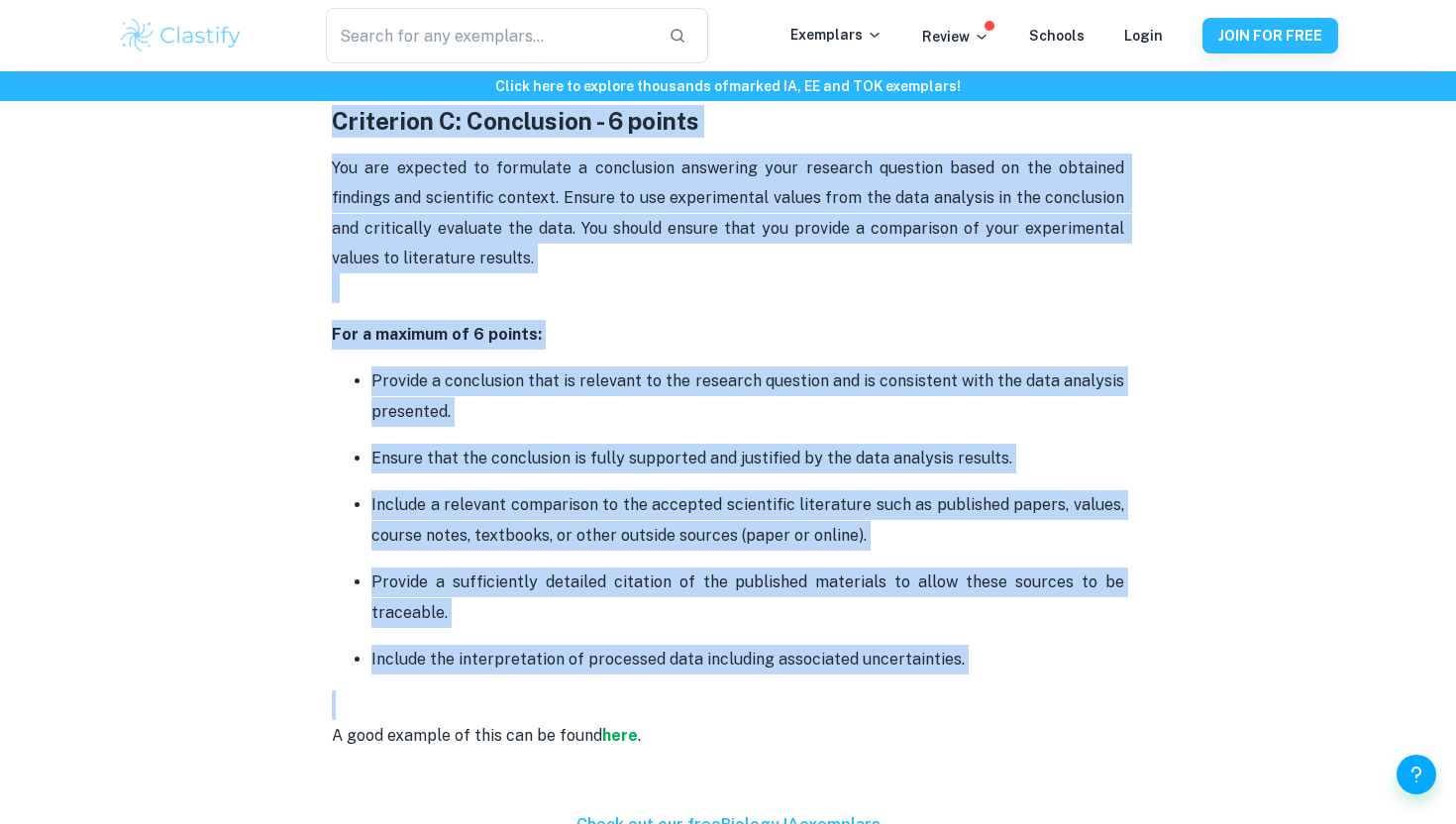 drag, startPoint x: 331, startPoint y: 110, endPoint x: 973, endPoint y: 685, distance: 861.85208 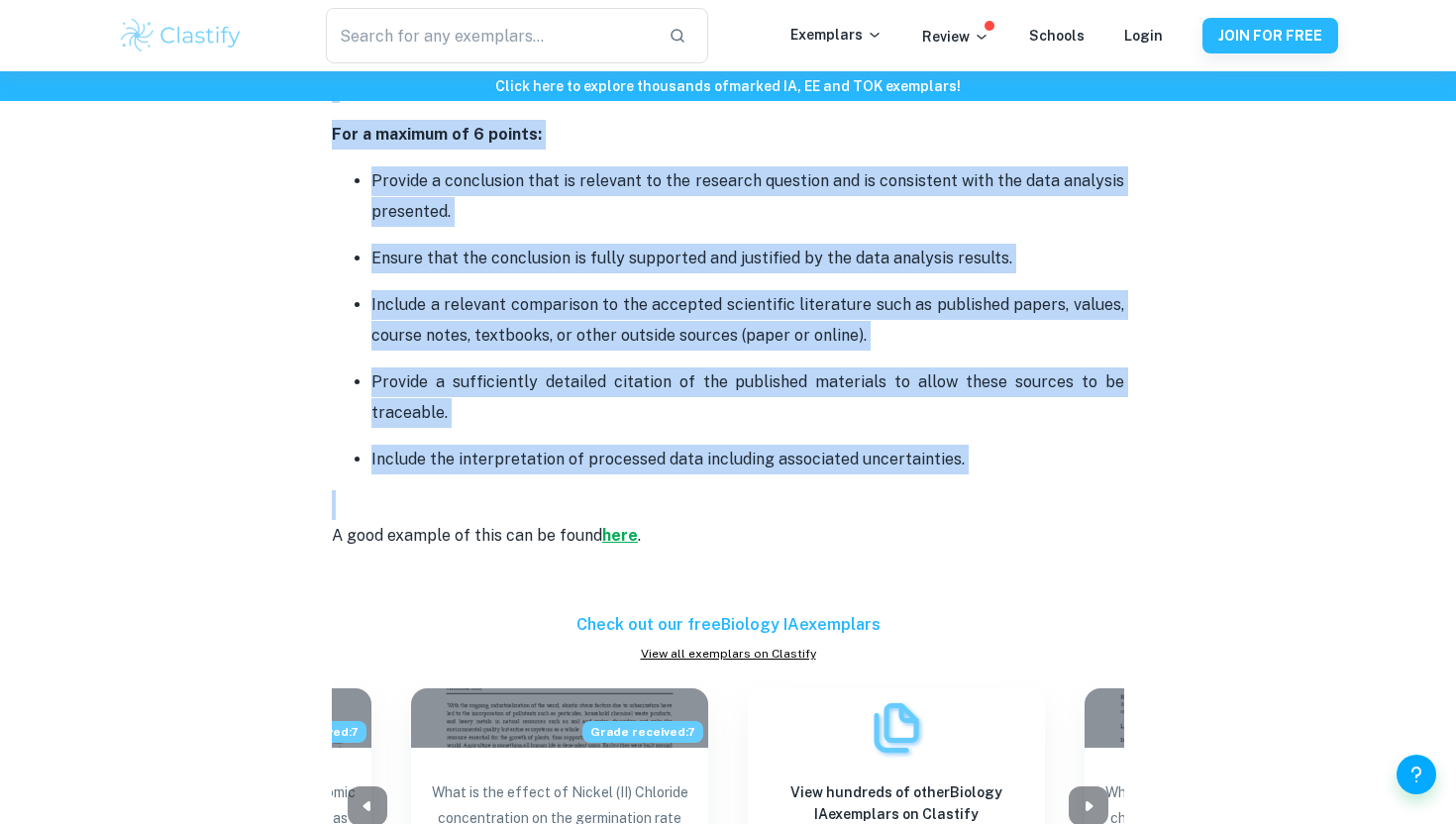 click on "here" at bounding box center (620, 535) 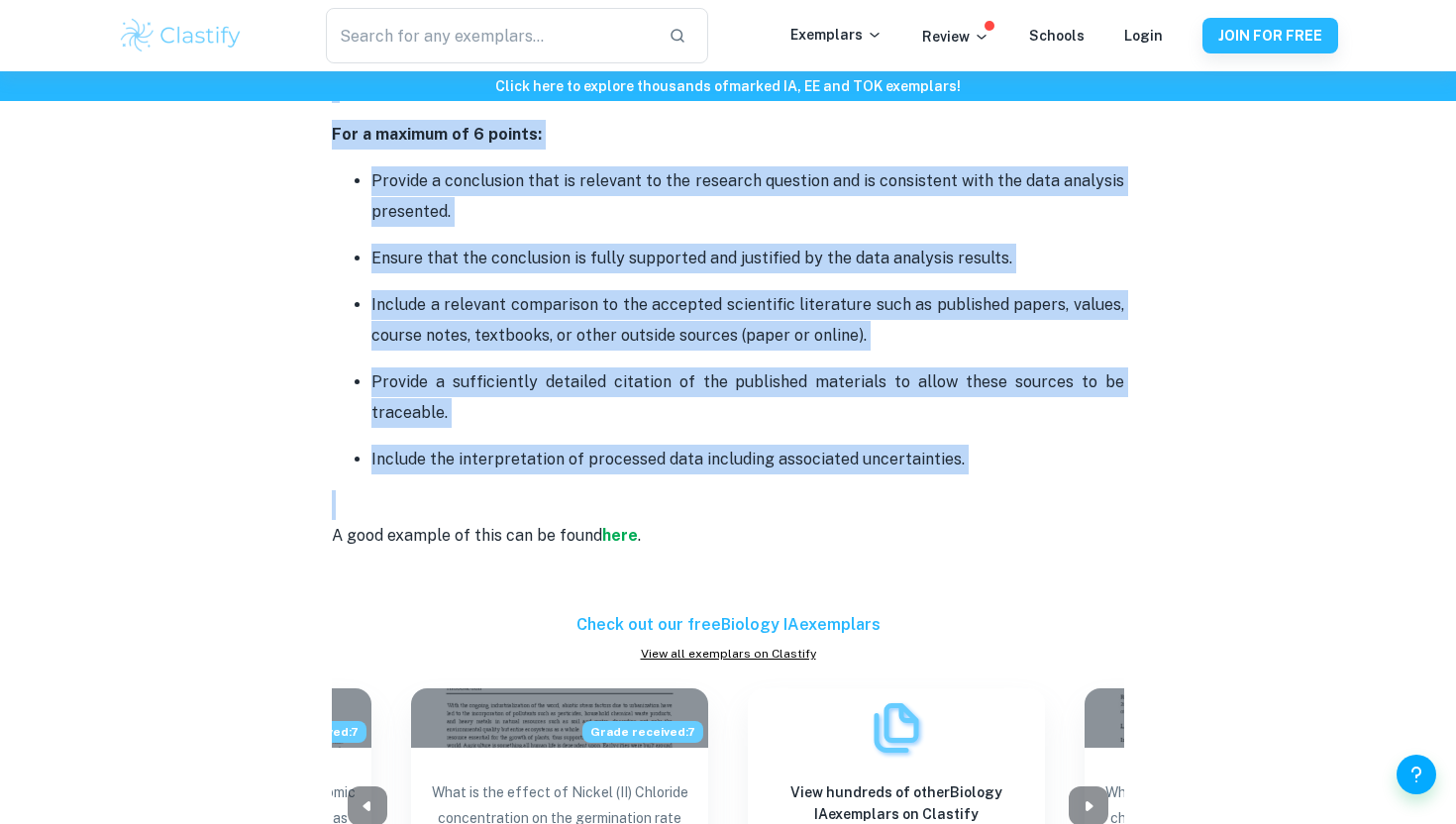 click on "Biology IA Criteria and Checklist   Is your Biology IA stressing you out? Do not worry! We're here to help you improve your grade by making sure that your investigation meets the assessment criteria. Drawing from extensive experience with numerous revised essays, here are our recommendations. This post covers the new Science IA syllabus starting from the May 2025 exam session. The Biology internal assessment, accounting for  20% of the HL and 25% of the SL score , is graded on a total of  24 points,  evaluating the following aspects:   Criterion A: Research Design - 6 points   For a maximum of 6 points: The research question must state the dependent and independent variables or two correlated variables and briefly describe the system in which the research question is embedded - describe the method of analysis. Discuss background theory of direct relevance to the research question.  Explain the selection of methods for measuring the independent and dependent variables.    here .        here .     ." at bounding box center (728, -10) 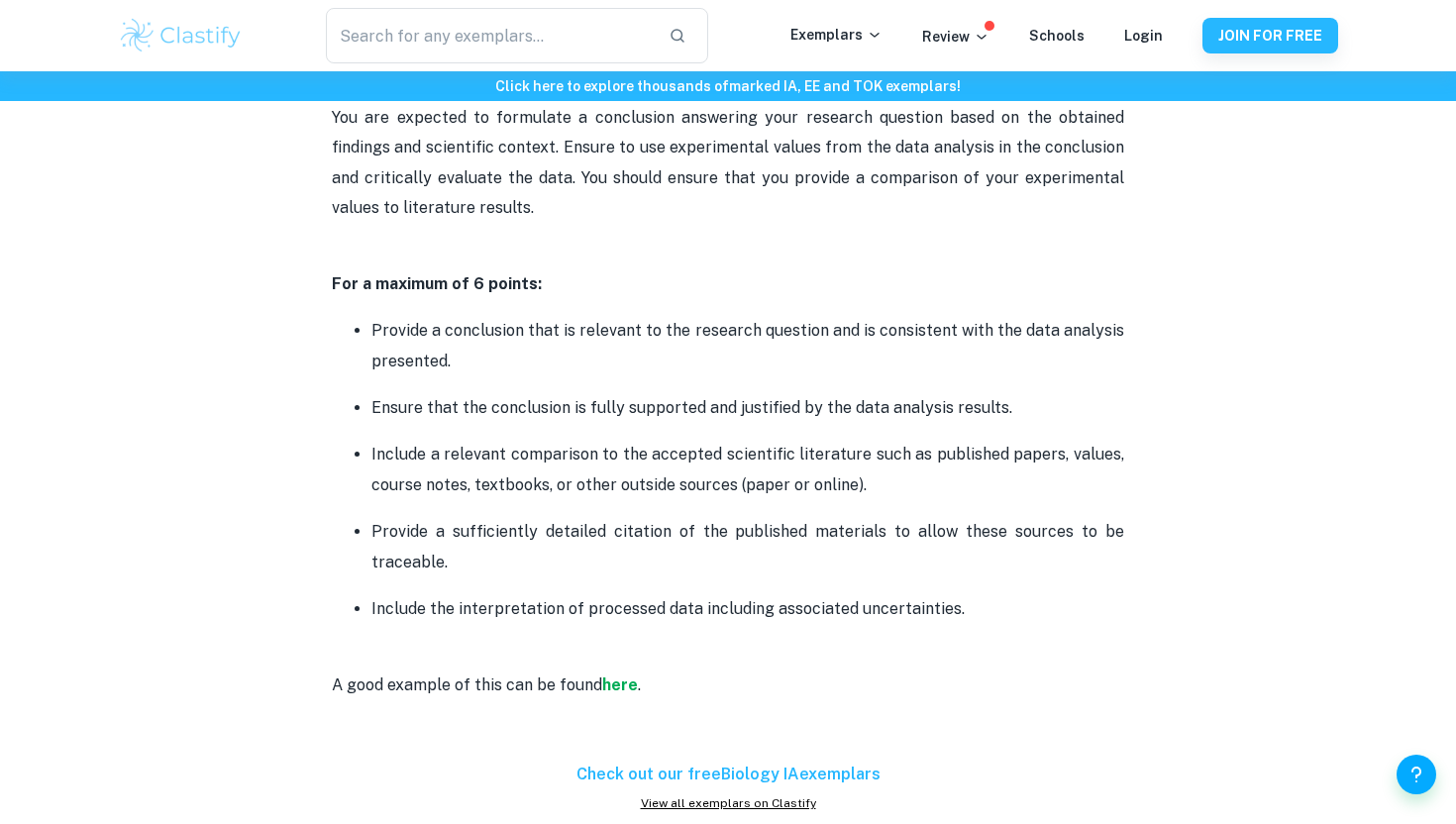 scroll, scrollTop: 3045, scrollLeft: 0, axis: vertical 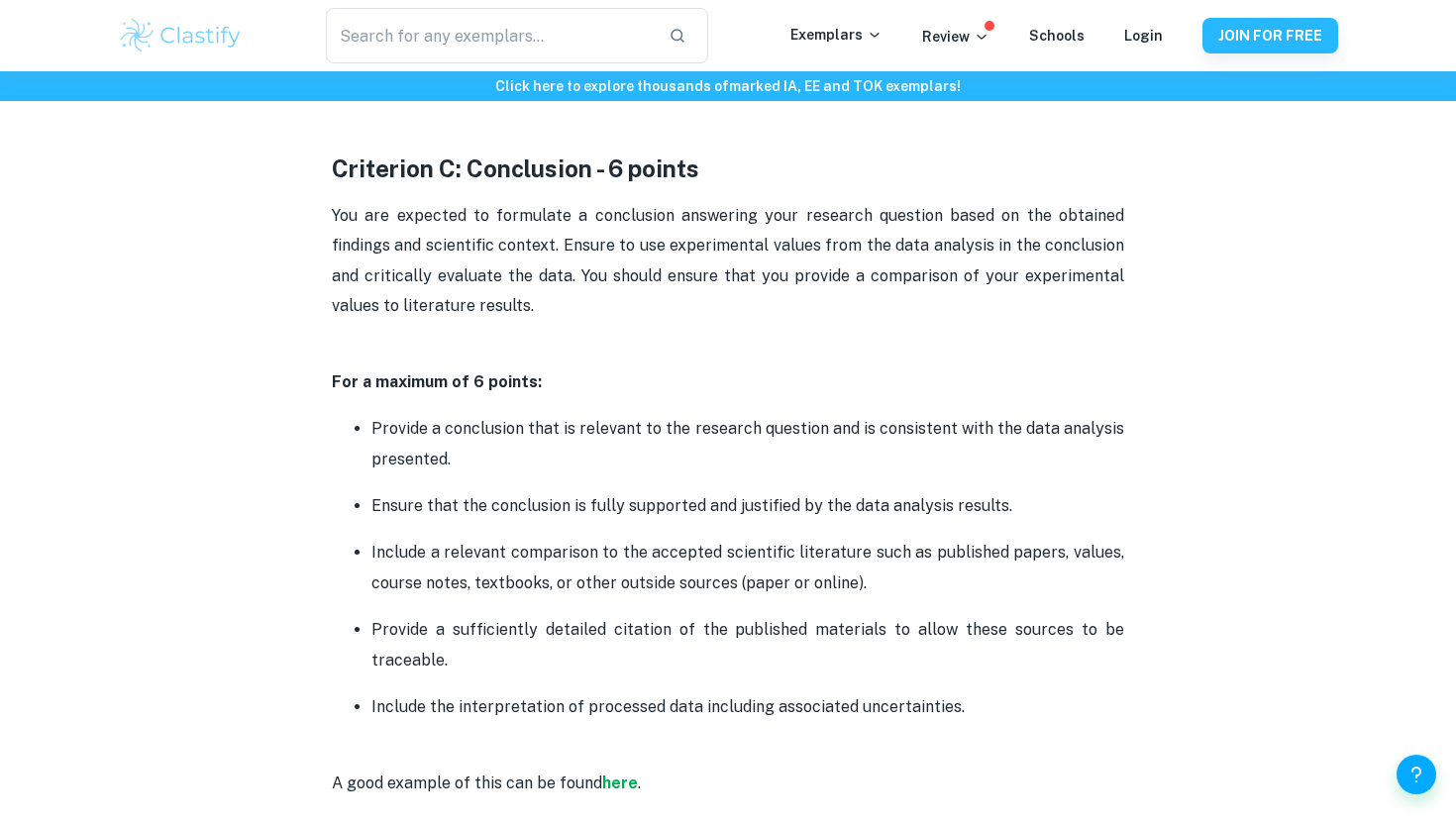drag, startPoint x: 338, startPoint y: 161, endPoint x: 982, endPoint y: 722, distance: 854.0825 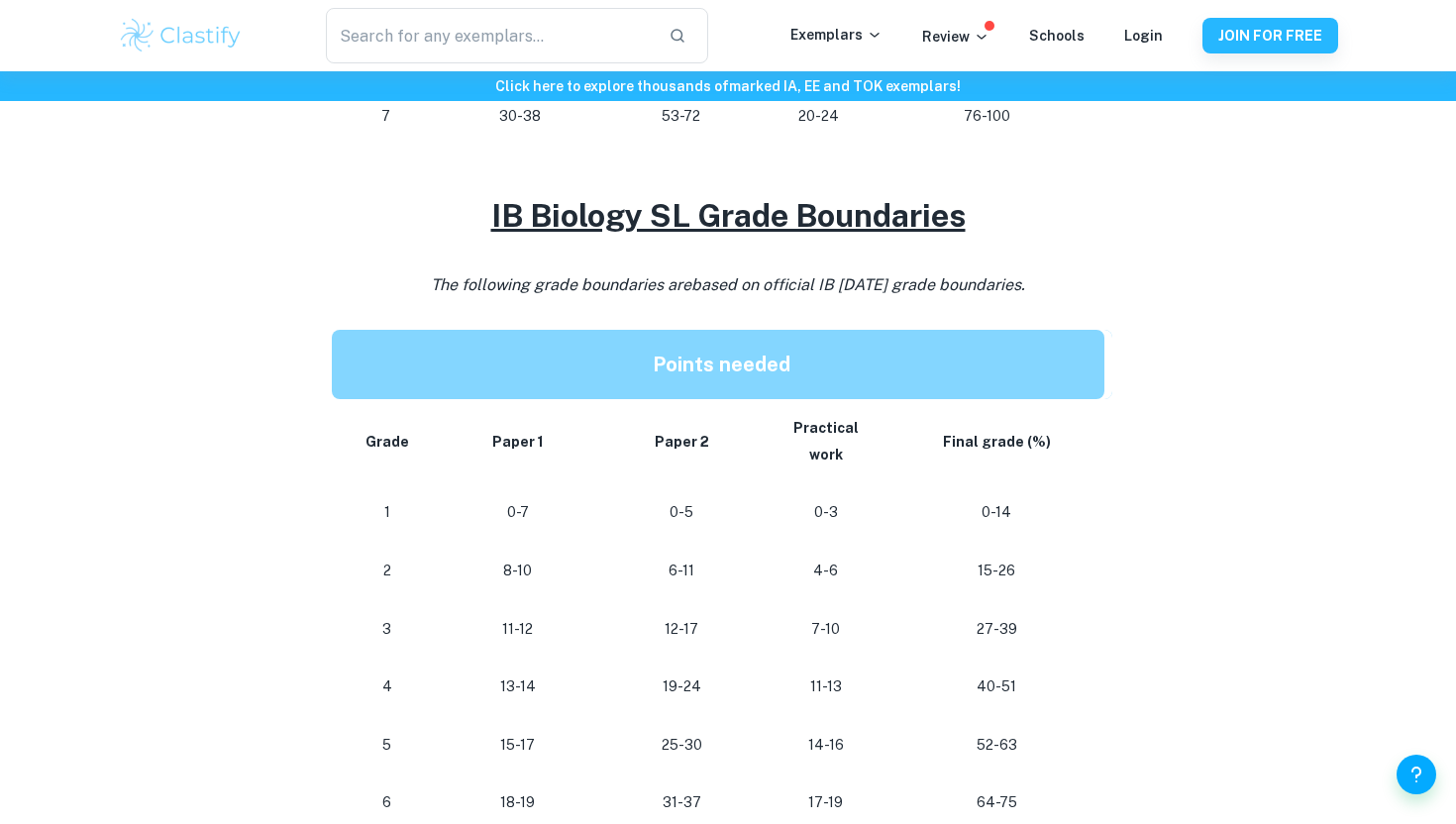 scroll, scrollTop: 1735, scrollLeft: 0, axis: vertical 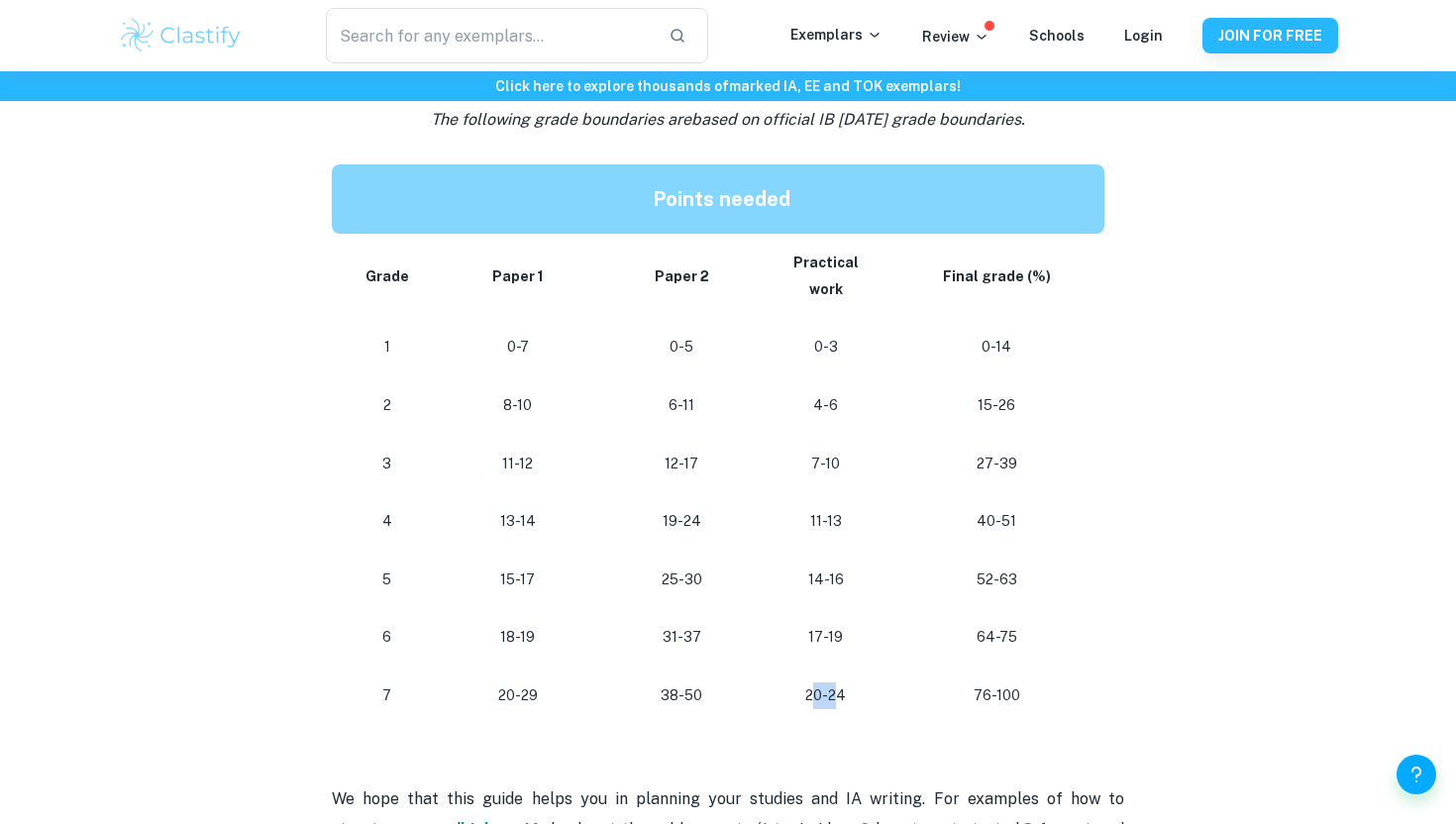 drag, startPoint x: 814, startPoint y: 680, endPoint x: 851, endPoint y: 672, distance: 37.85499 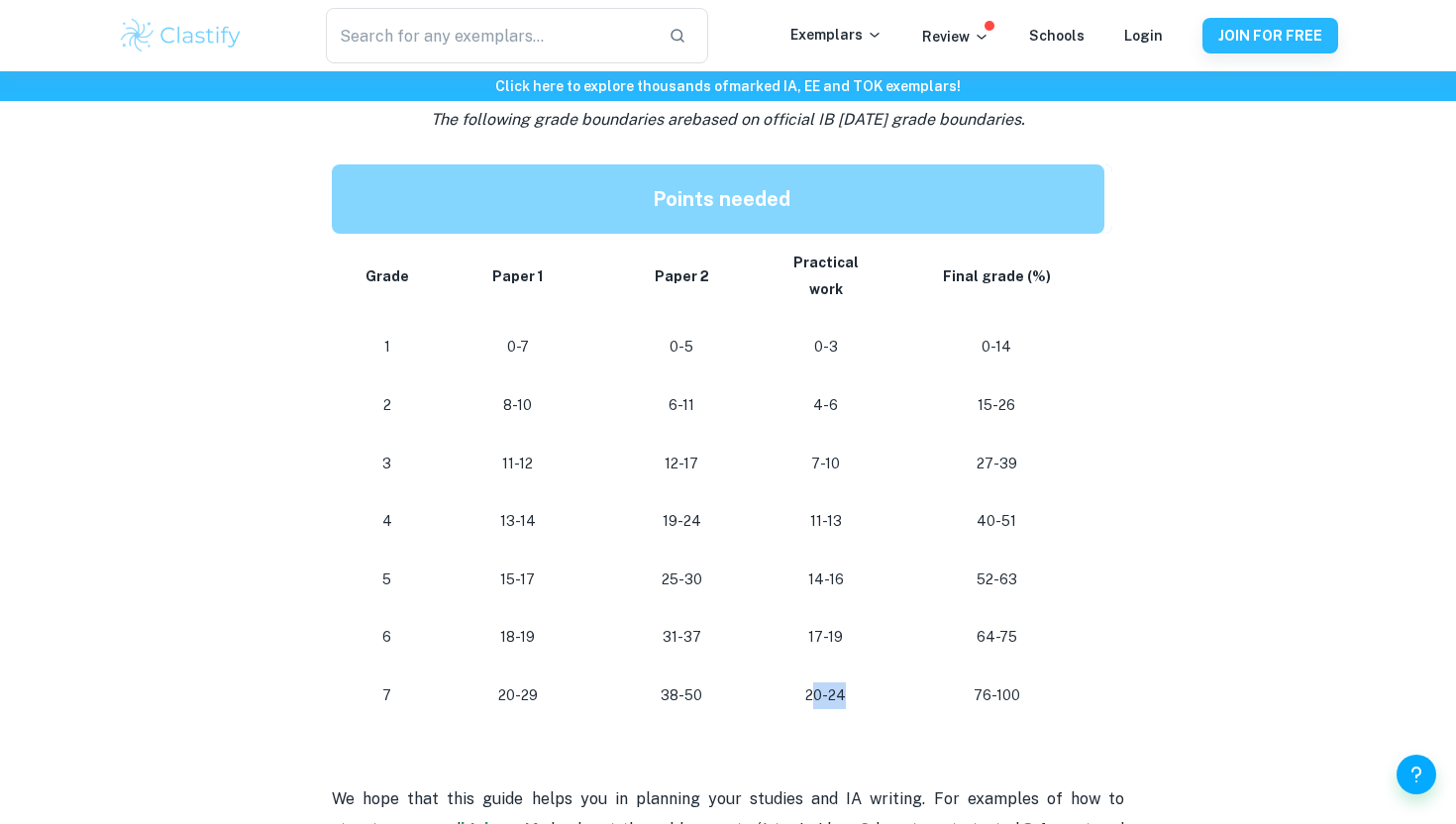 click on "20-24" at bounding box center [826, 695] 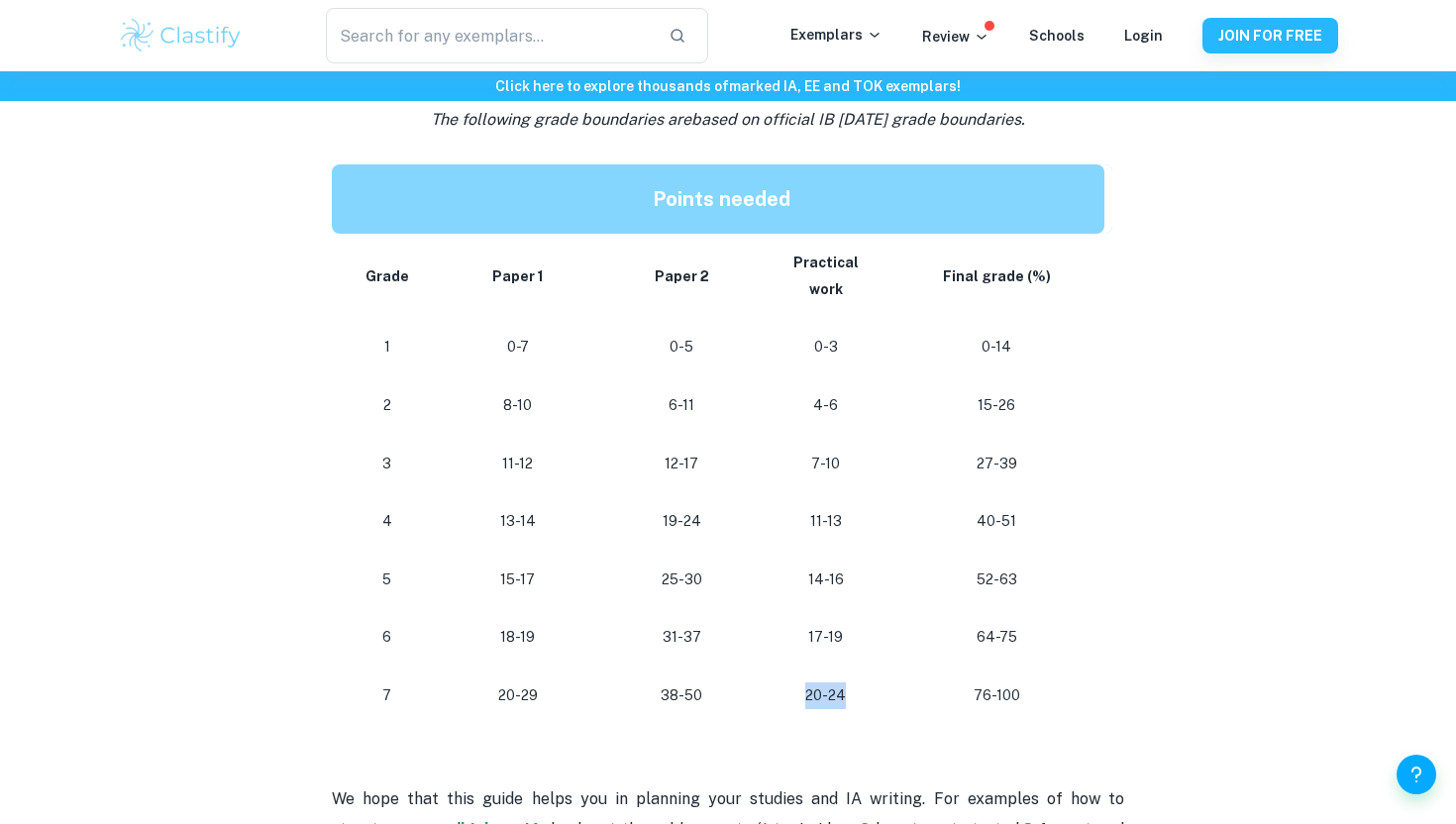 drag, startPoint x: 808, startPoint y: 672, endPoint x: 857, endPoint y: 670, distance: 49.0408 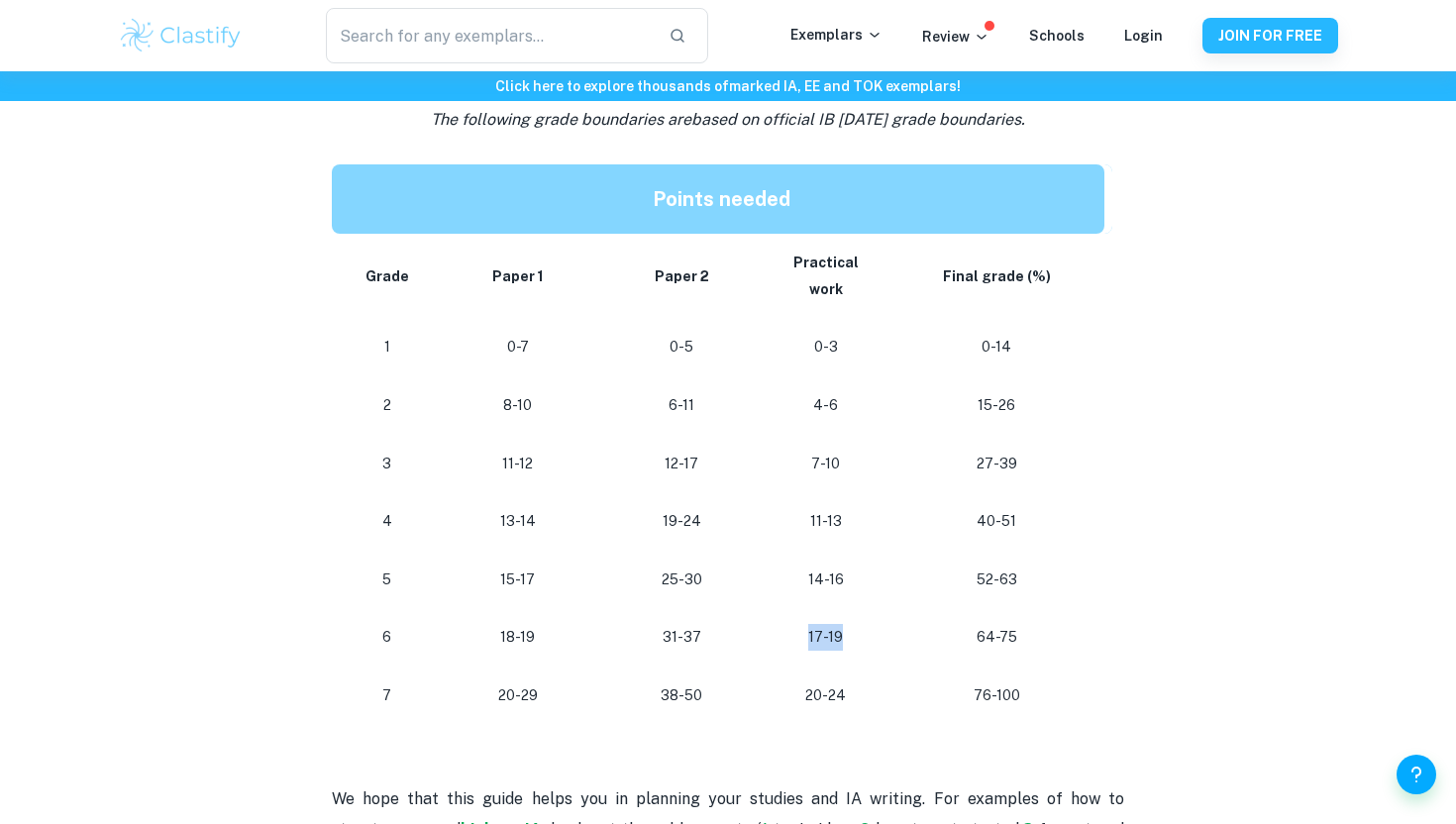 drag, startPoint x: 805, startPoint y: 608, endPoint x: 860, endPoint y: 608, distance: 55 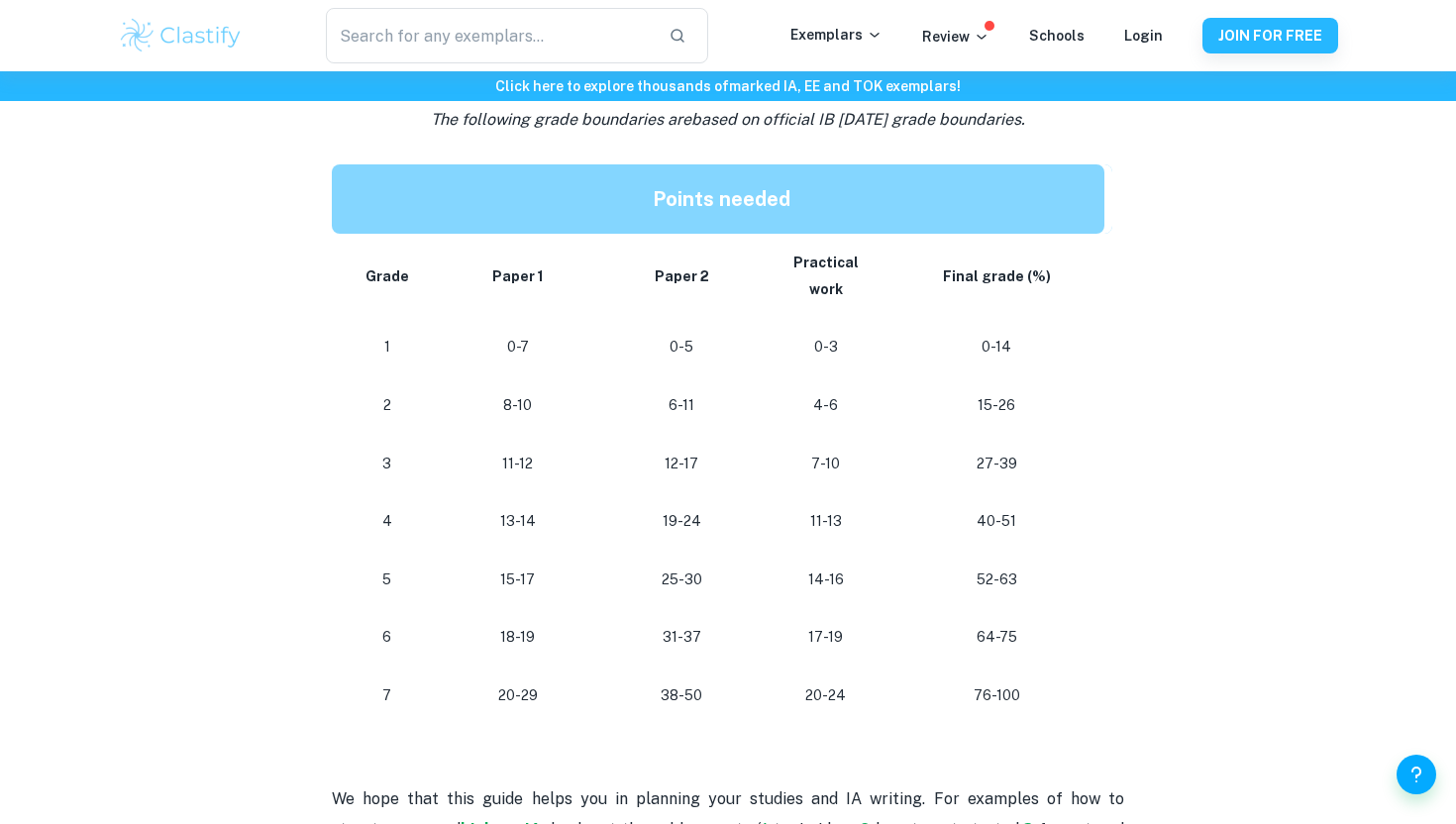 click on "17-19" at bounding box center [826, 637] 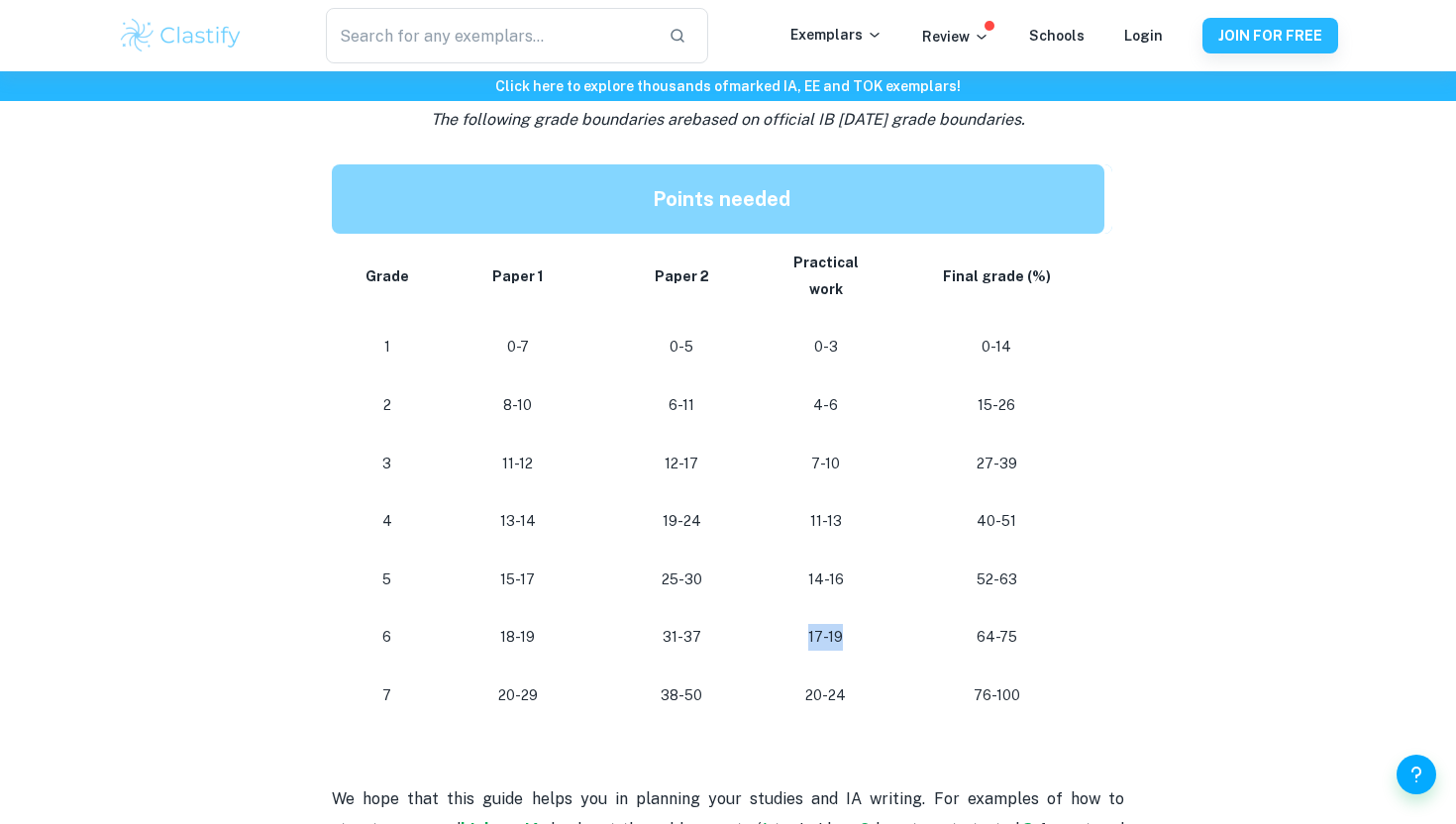 drag, startPoint x: 806, startPoint y: 612, endPoint x: 849, endPoint y: 617, distance: 43.289722 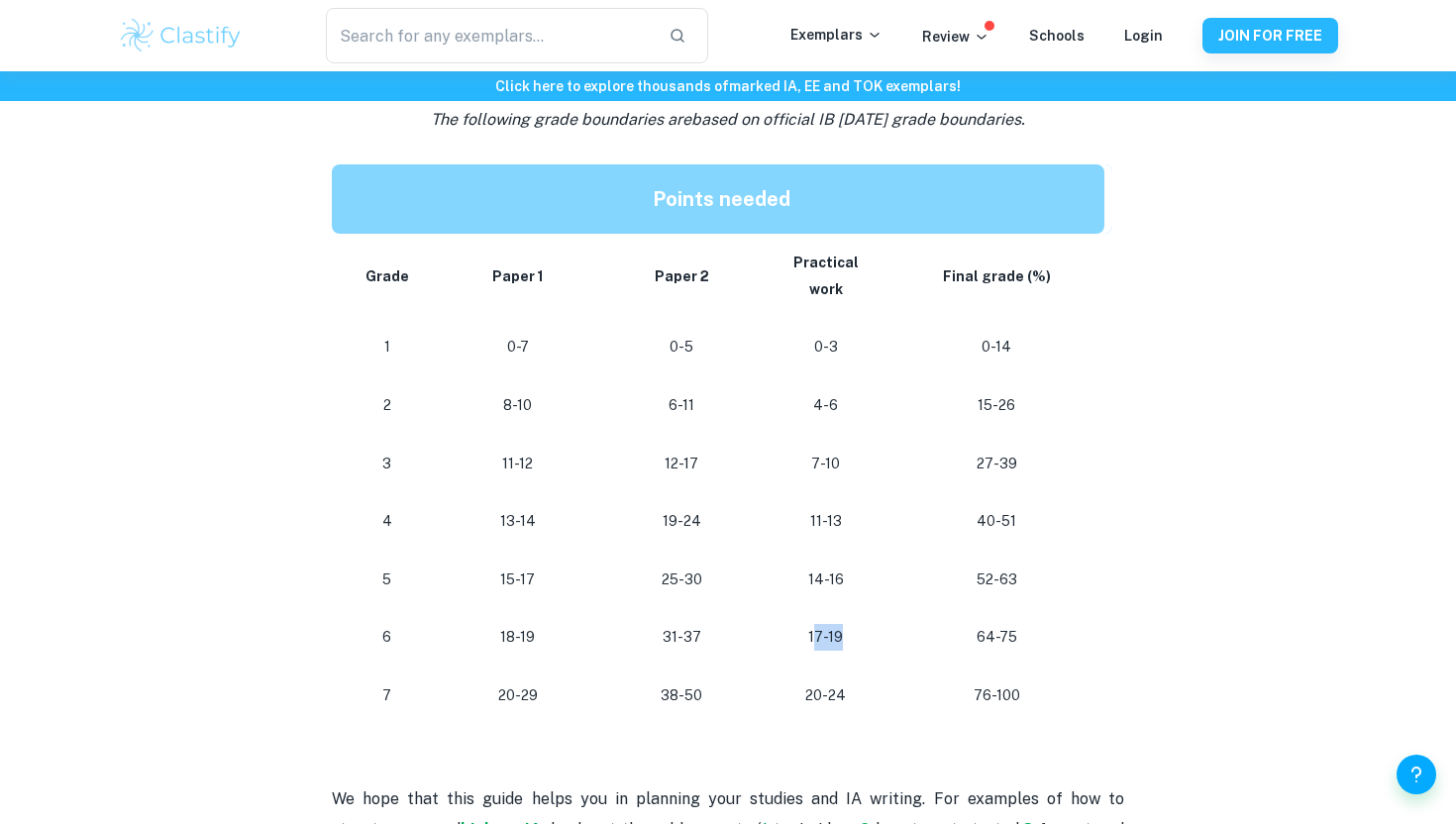 drag, startPoint x: 849, startPoint y: 617, endPoint x: 815, endPoint y: 615, distance: 34.058773 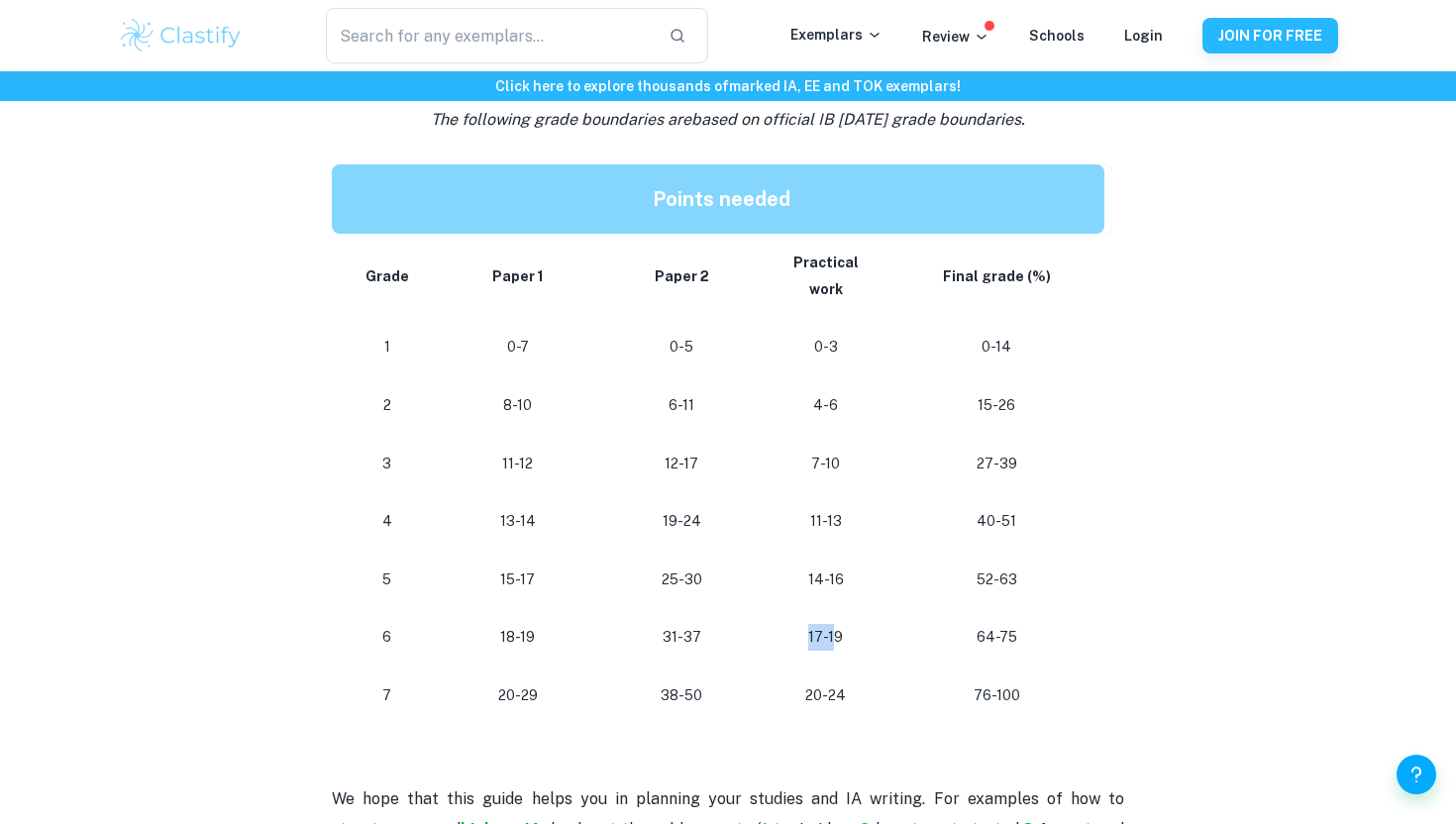 drag, startPoint x: 807, startPoint y: 611, endPoint x: 837, endPoint y: 611, distance: 30 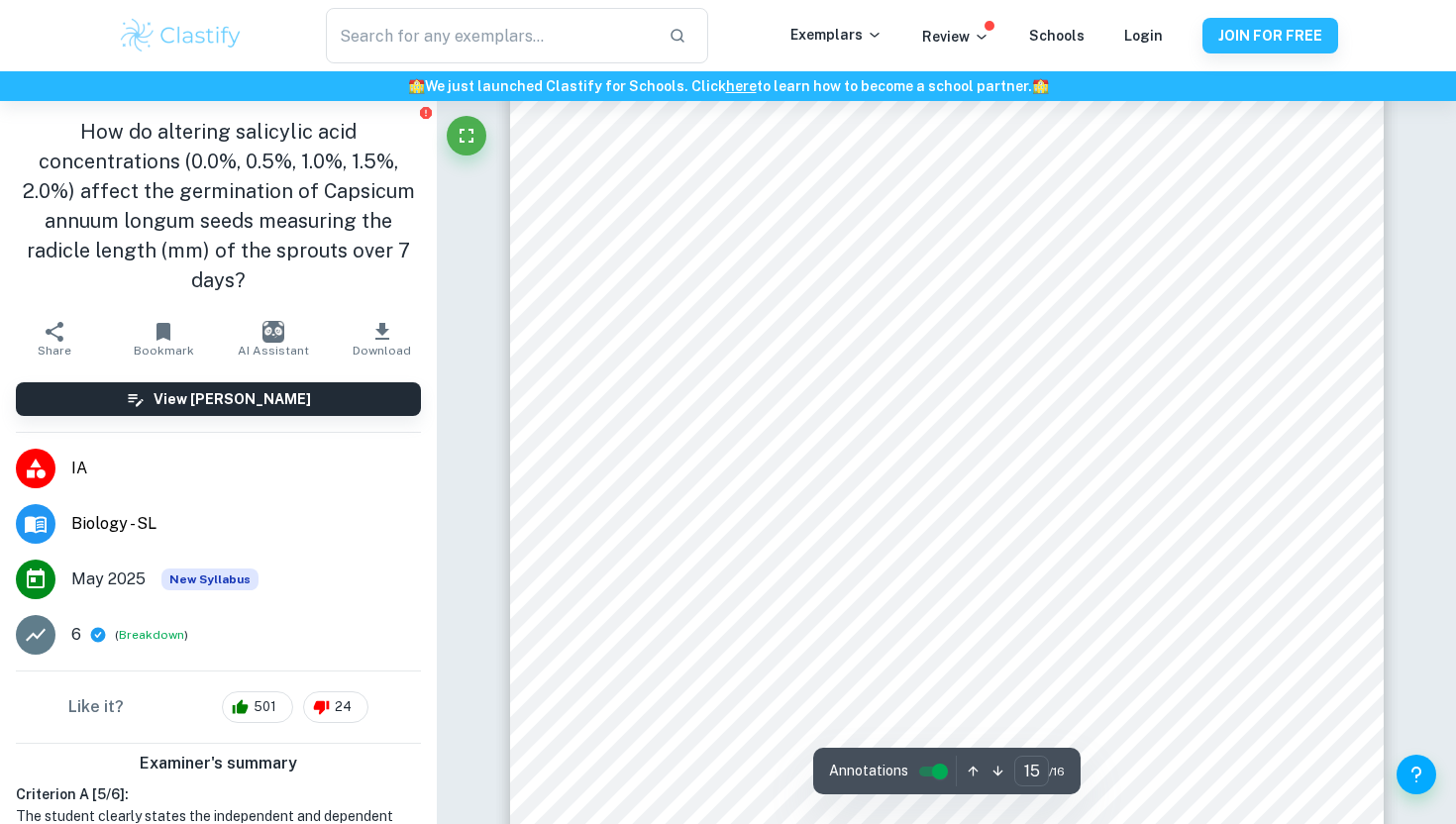 scroll, scrollTop: 18398, scrollLeft: 0, axis: vertical 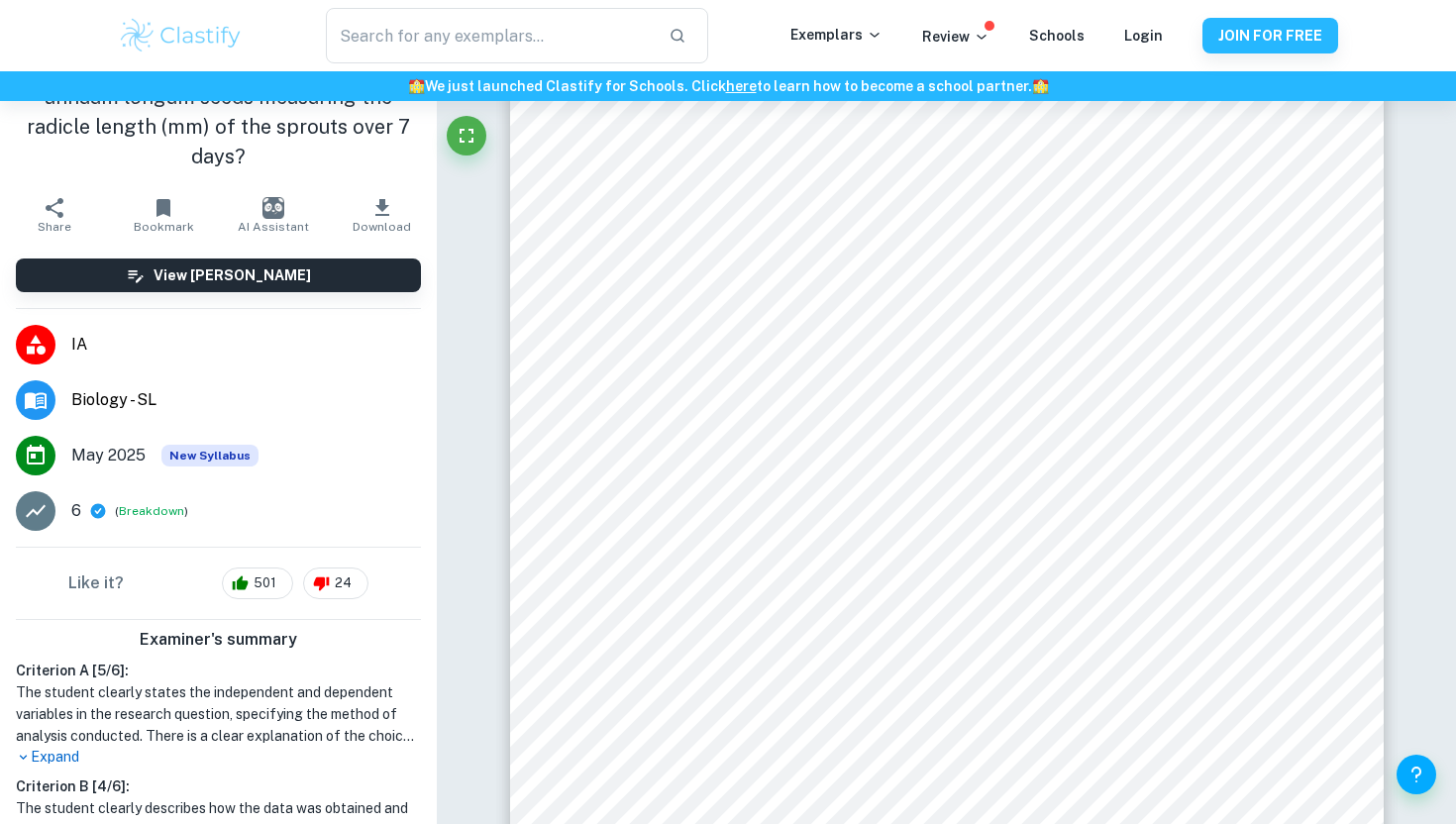 click on "Expand" at bounding box center [218, 757] 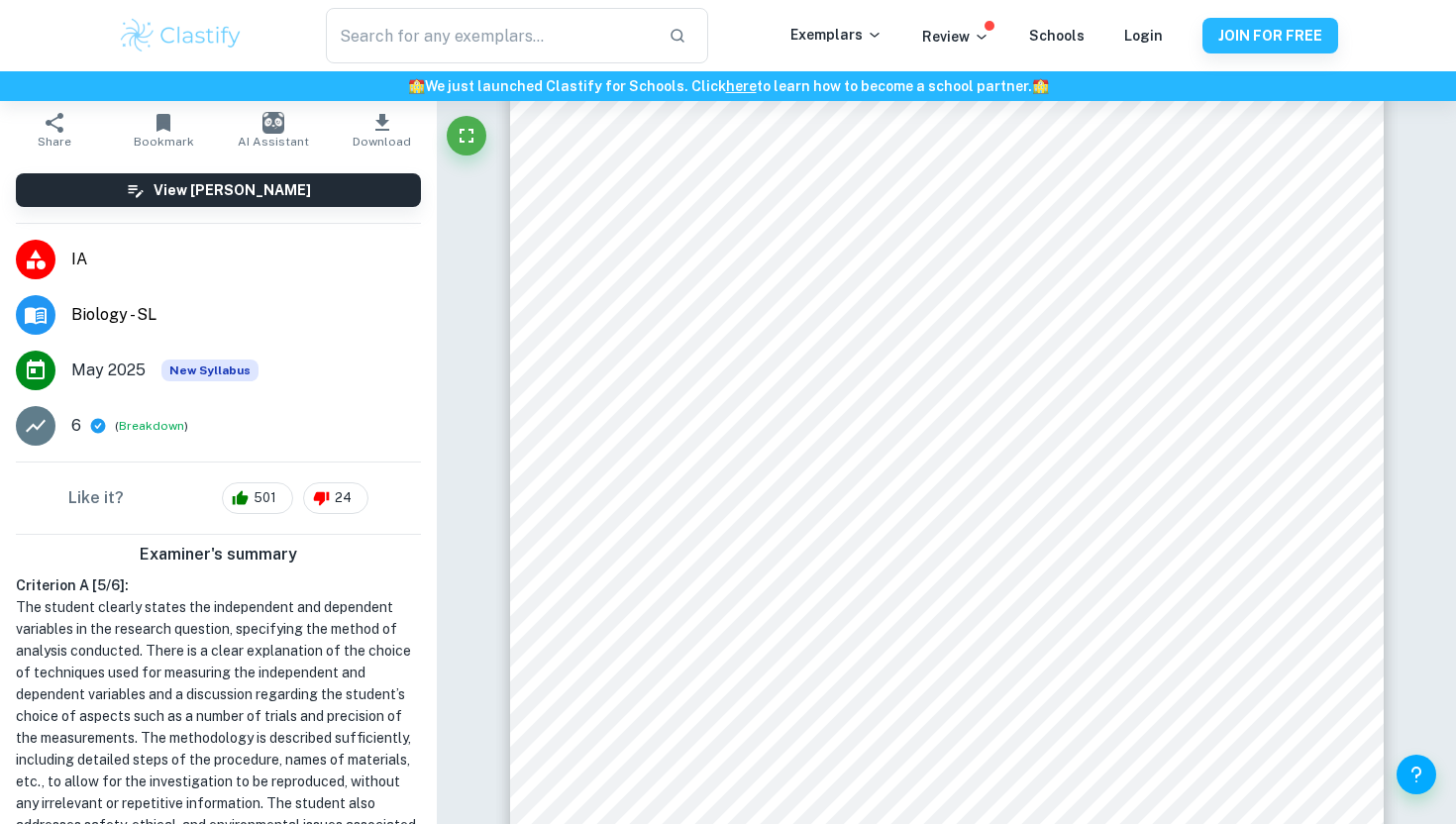scroll, scrollTop: 215, scrollLeft: 0, axis: vertical 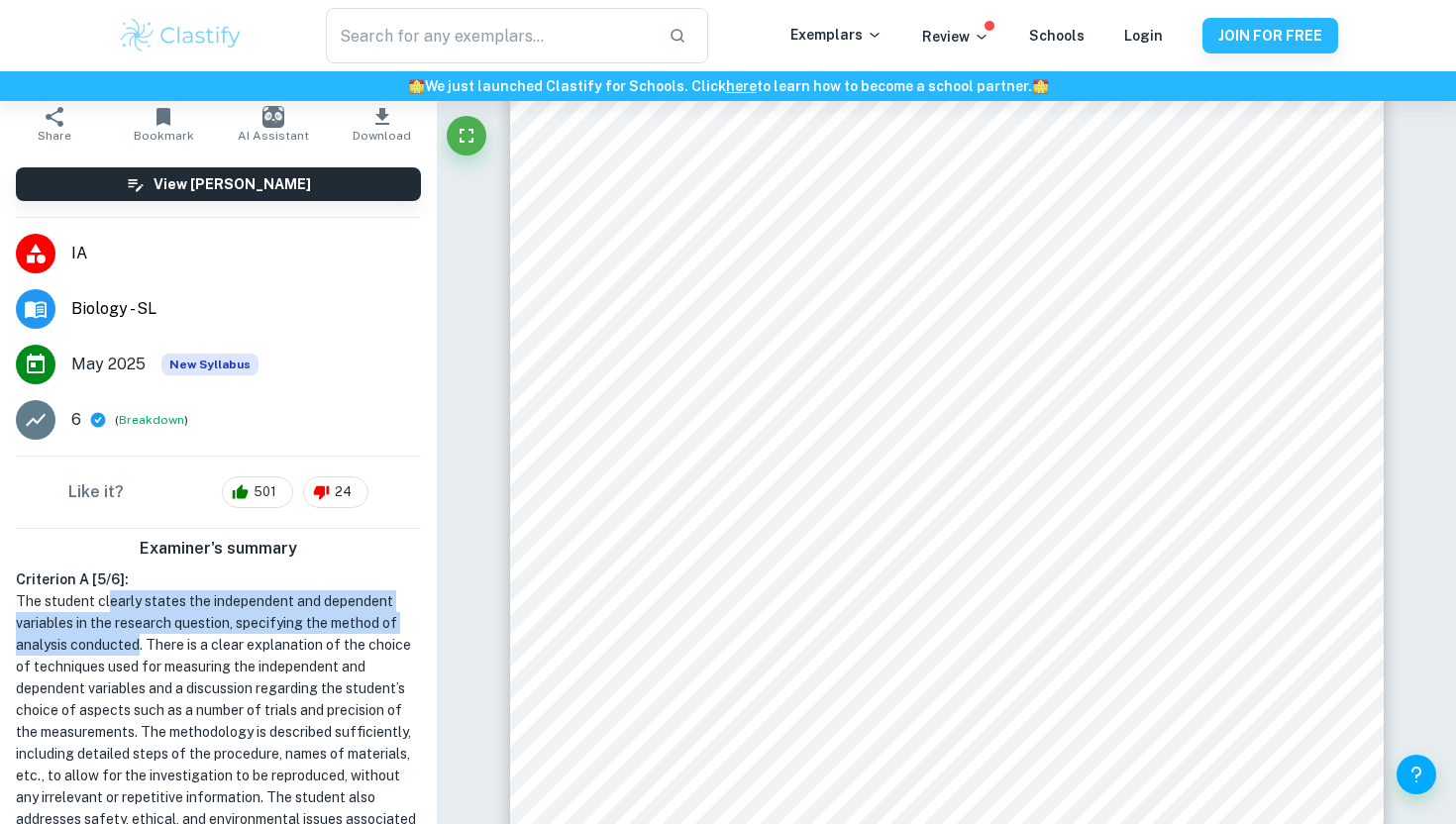 drag, startPoint x: 109, startPoint y: 605, endPoint x: 138, endPoint y: 636, distance: 42.44997 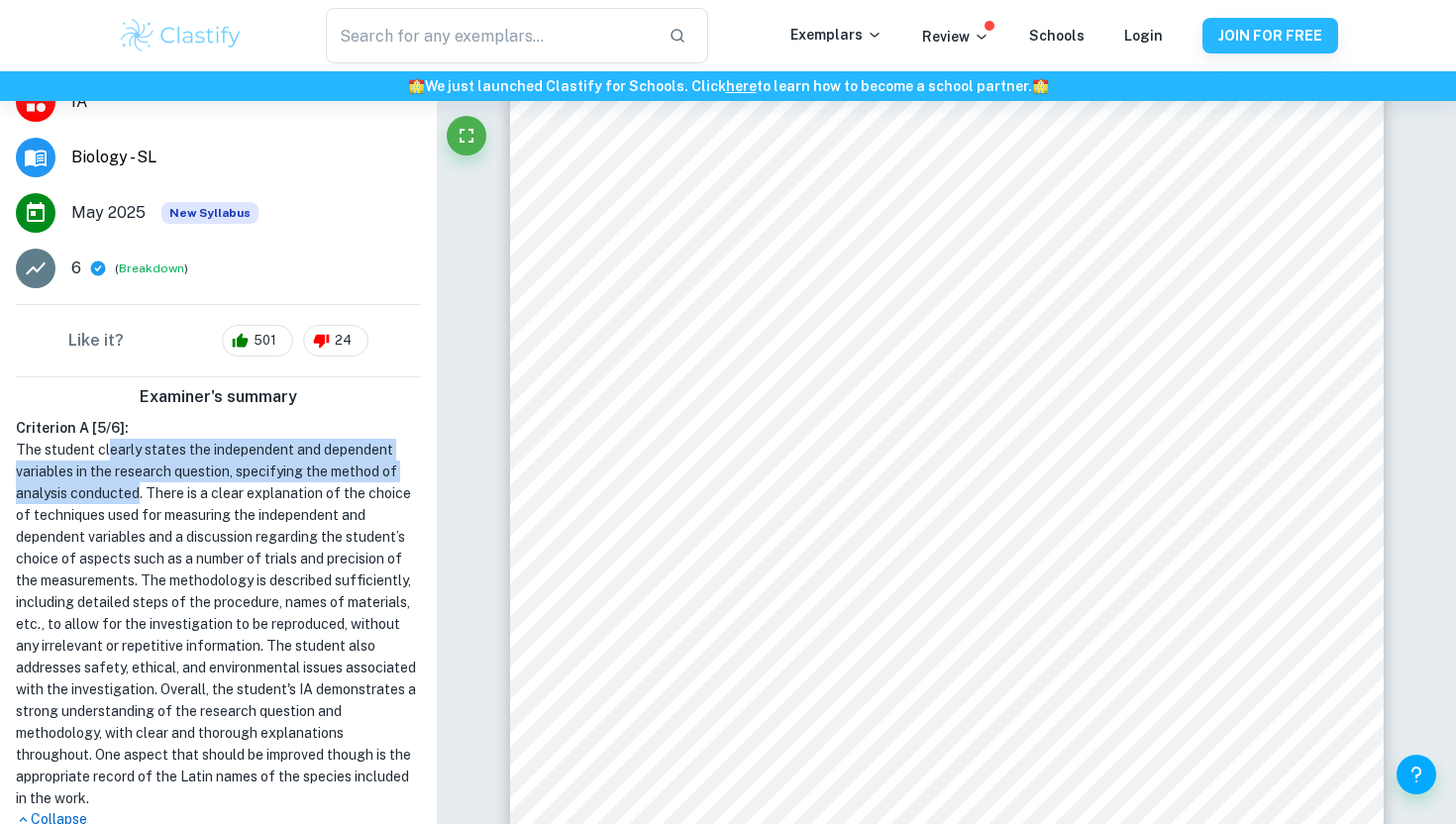 scroll, scrollTop: 377, scrollLeft: 0, axis: vertical 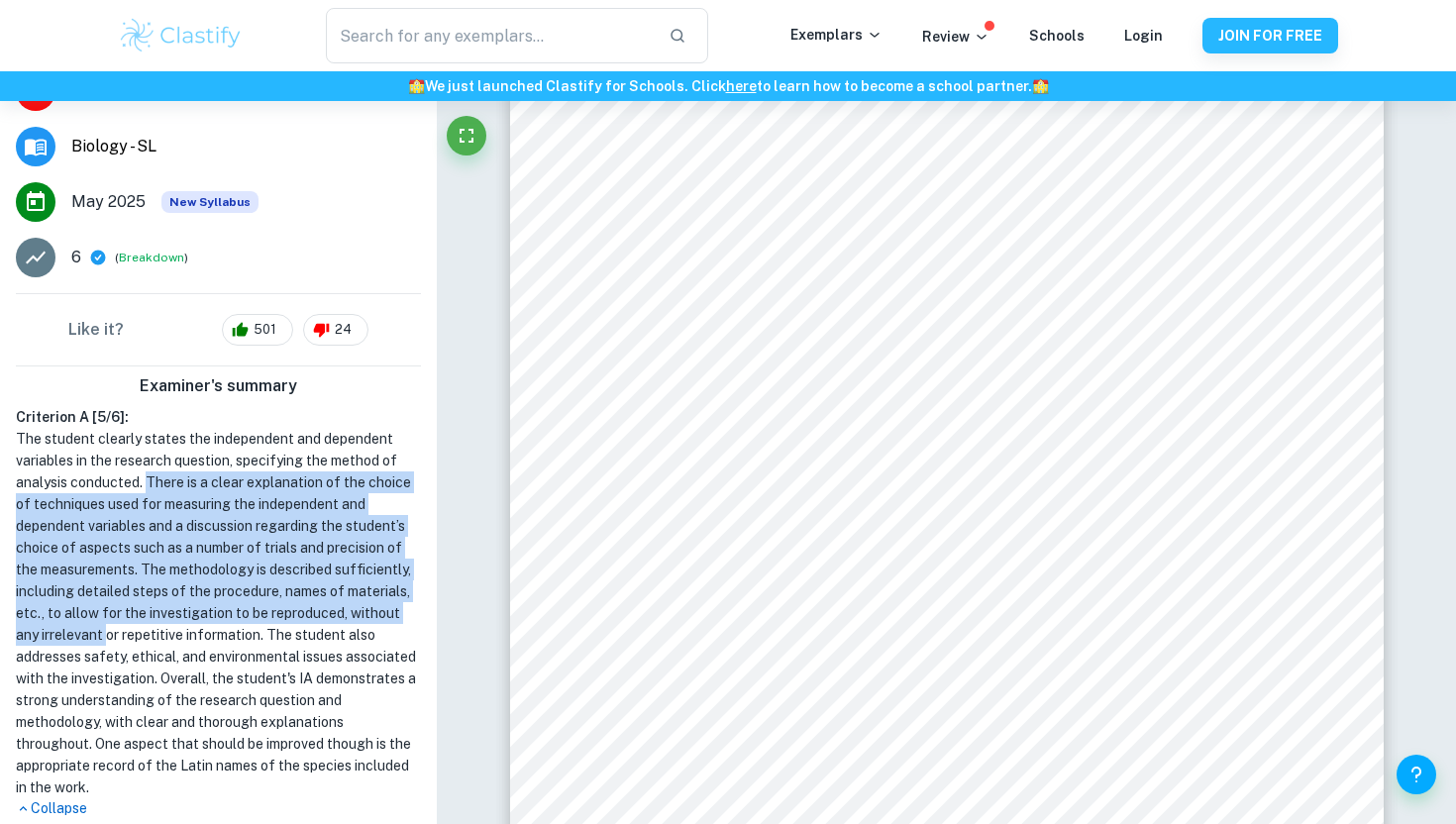 drag, startPoint x: 144, startPoint y: 479, endPoint x: 105, endPoint y: 637, distance: 162.74213 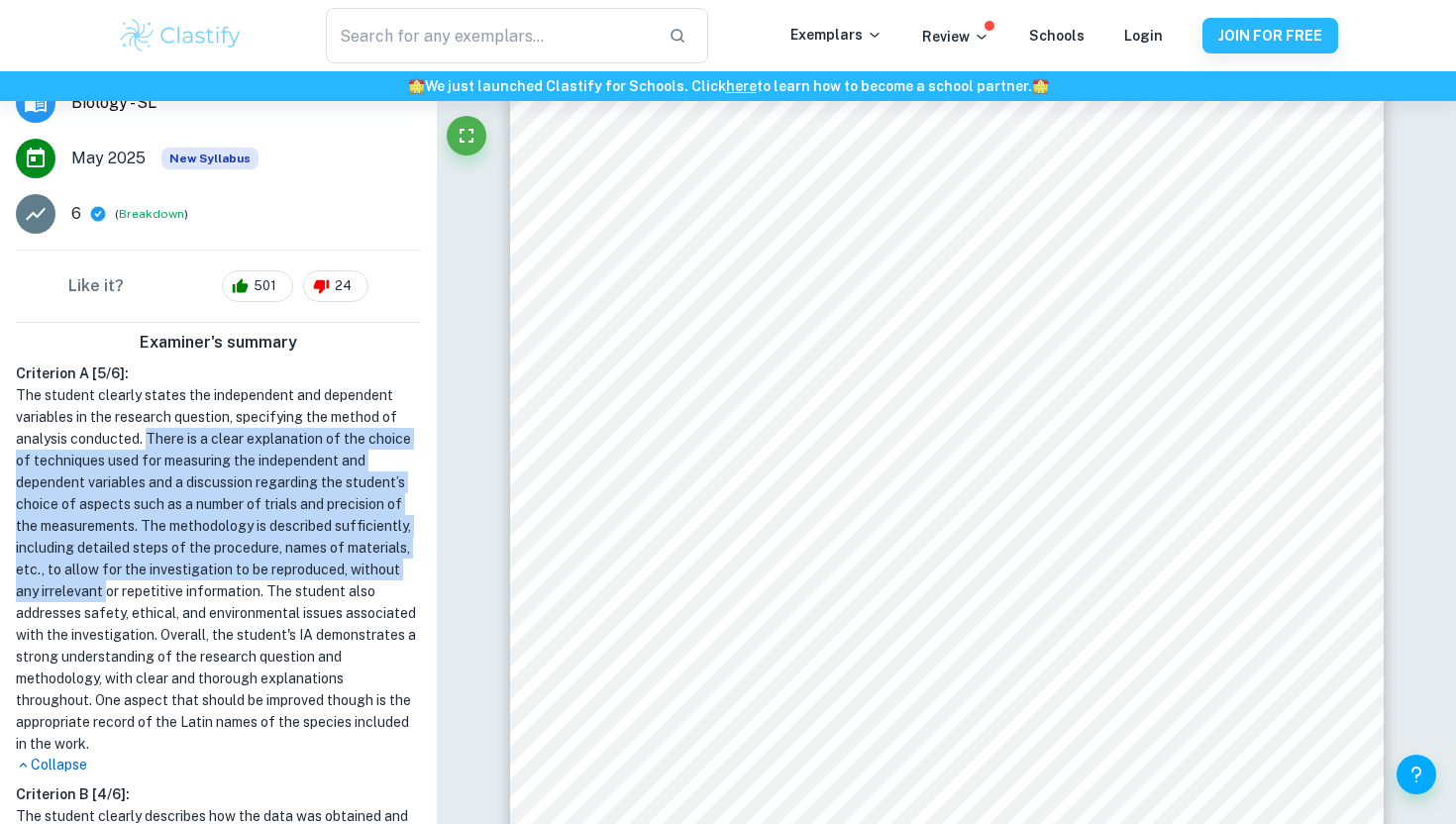 scroll, scrollTop: 424, scrollLeft: 0, axis: vertical 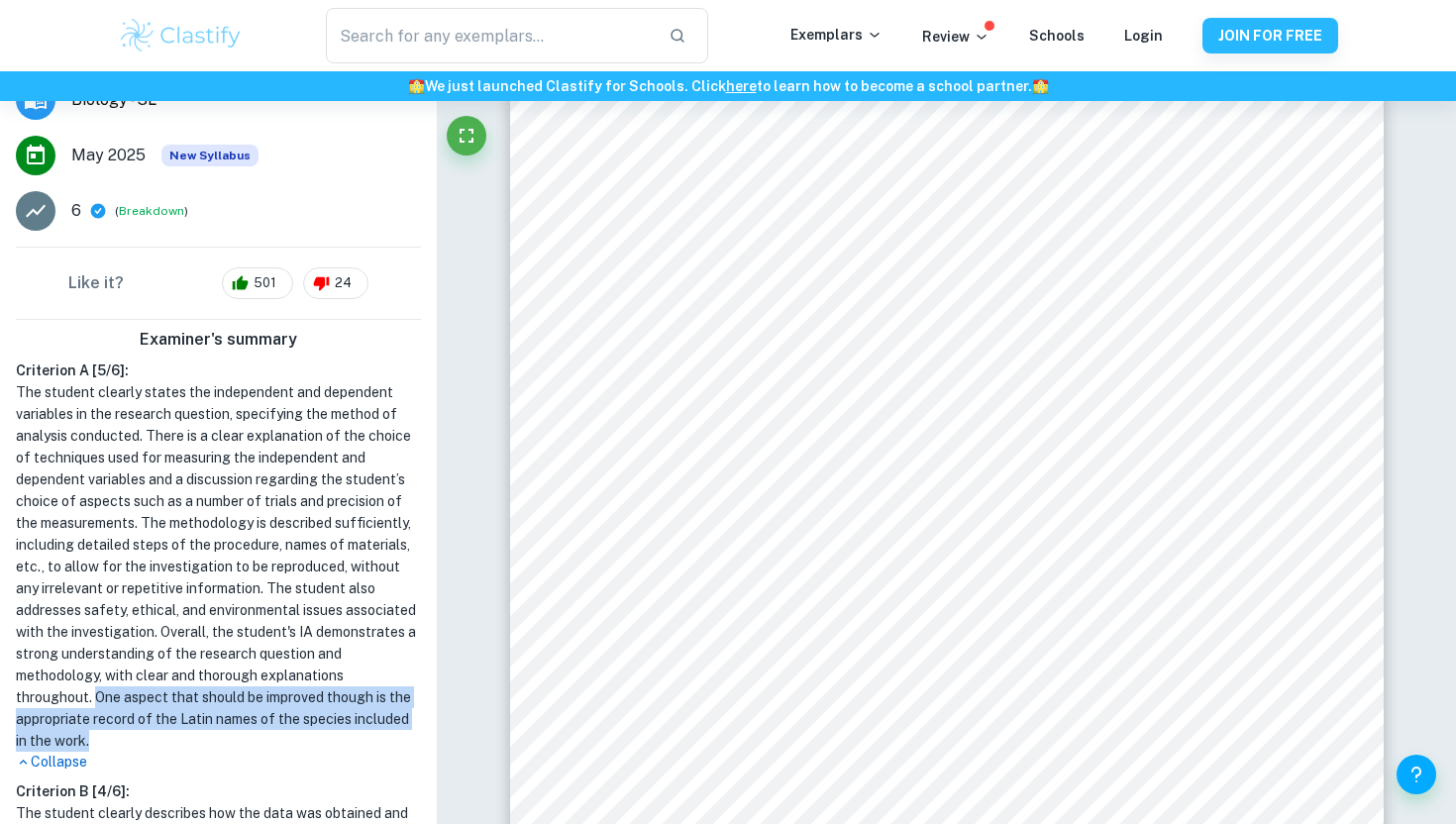 drag, startPoint x: 99, startPoint y: 693, endPoint x: 105, endPoint y: 732, distance: 39.45884 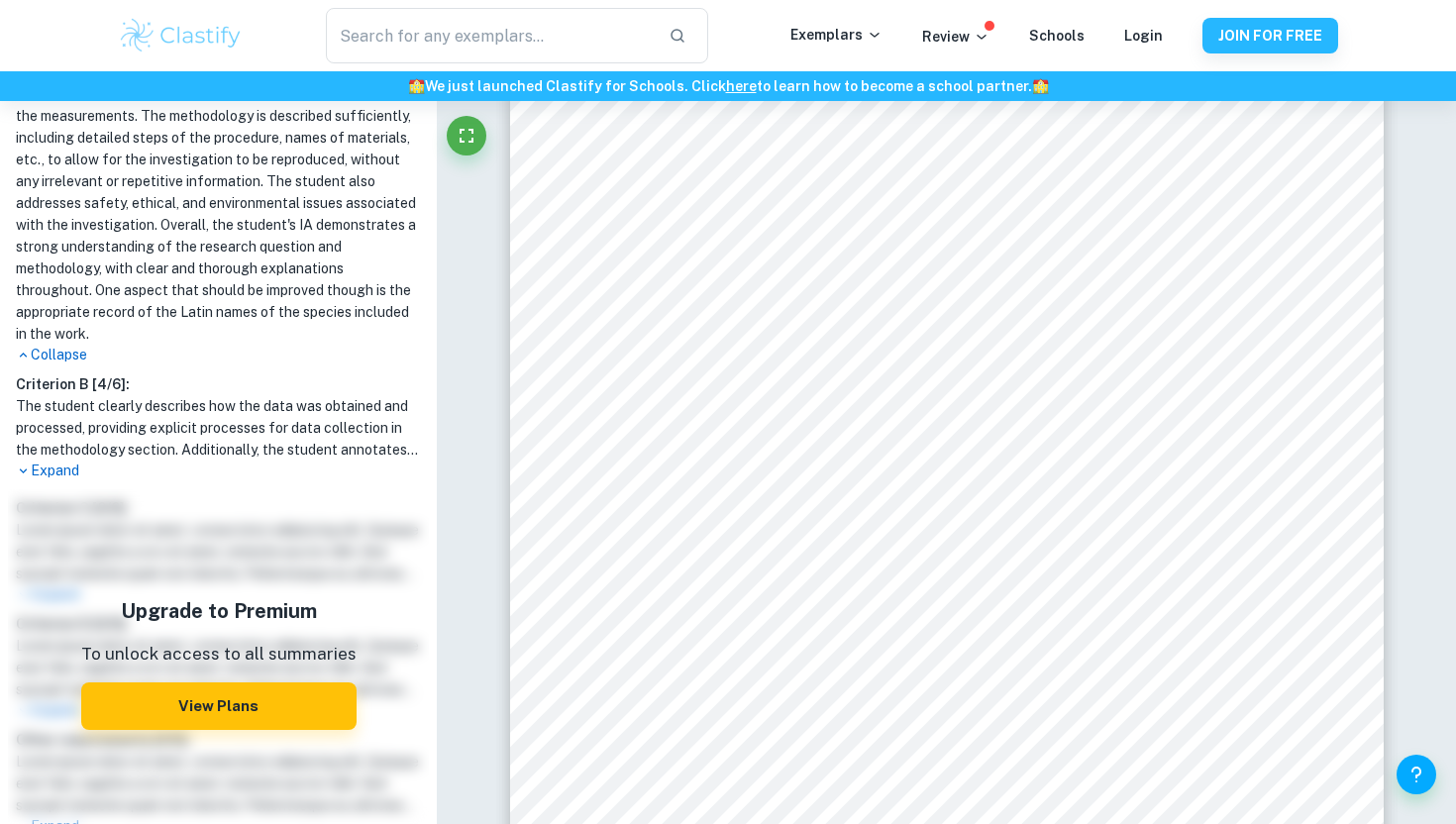 scroll, scrollTop: 890, scrollLeft: 0, axis: vertical 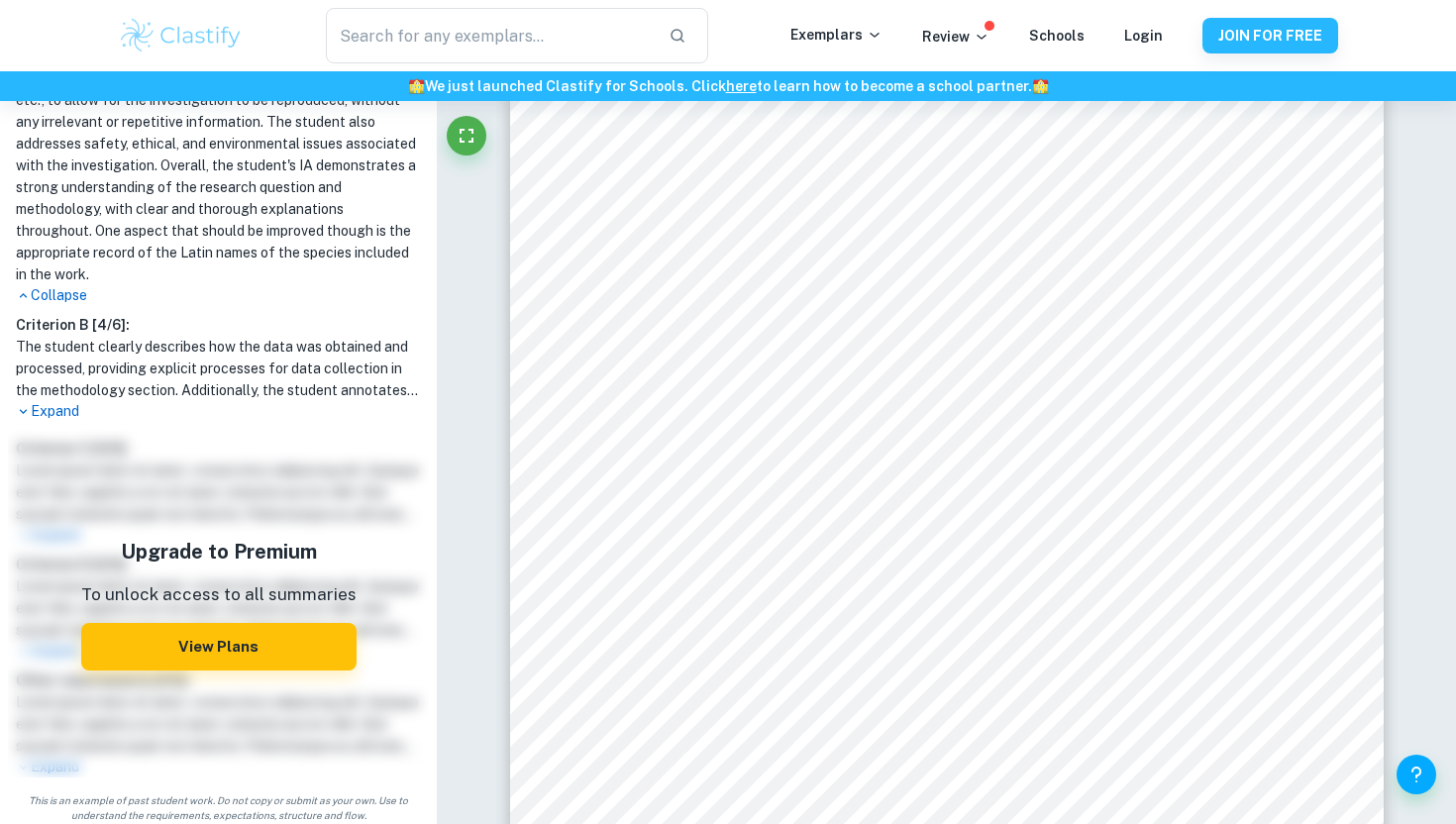 click on "Expand" at bounding box center (218, 411) 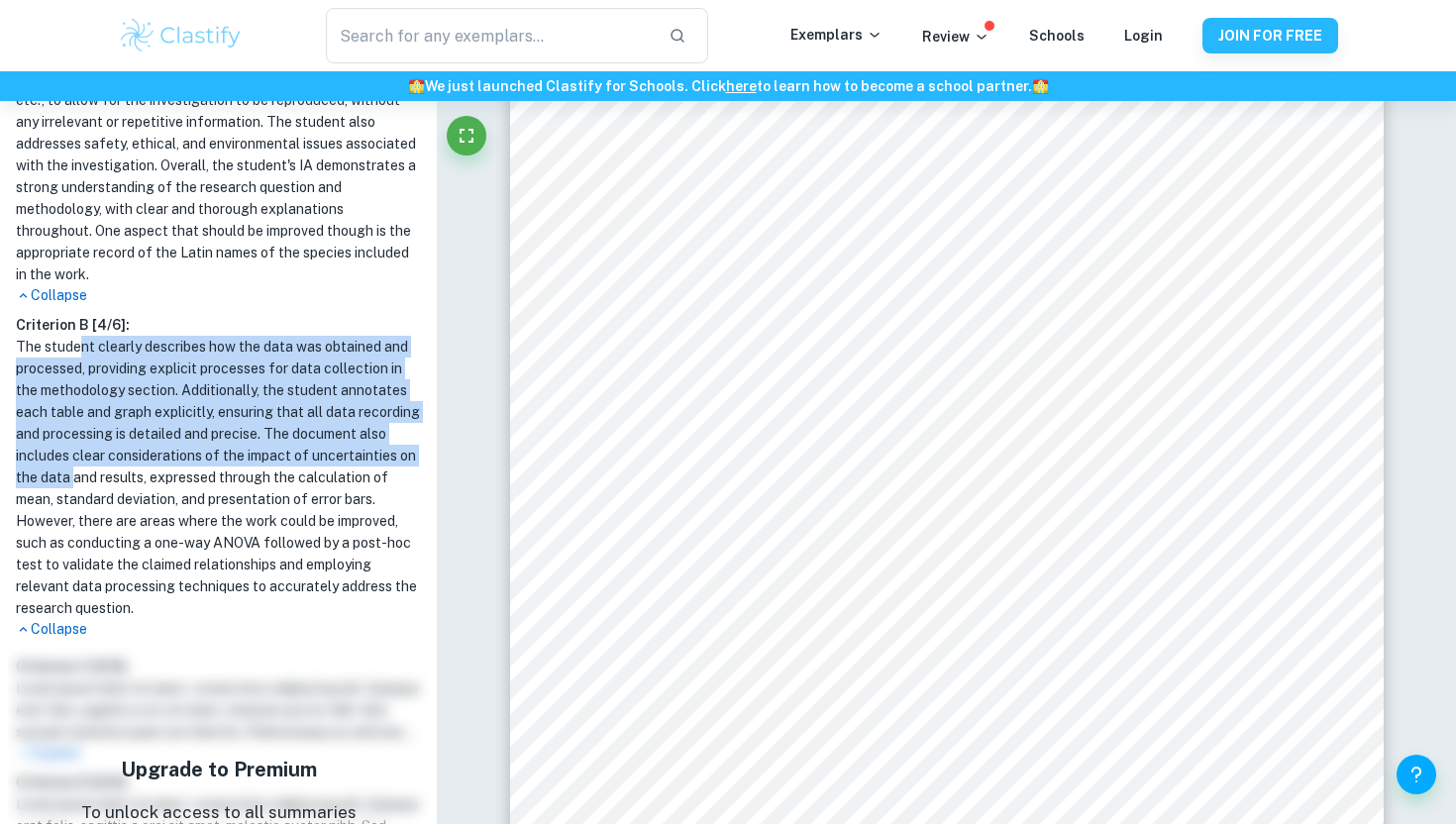 drag, startPoint x: 82, startPoint y: 348, endPoint x: 178, endPoint y: 487, distance: 168.92898 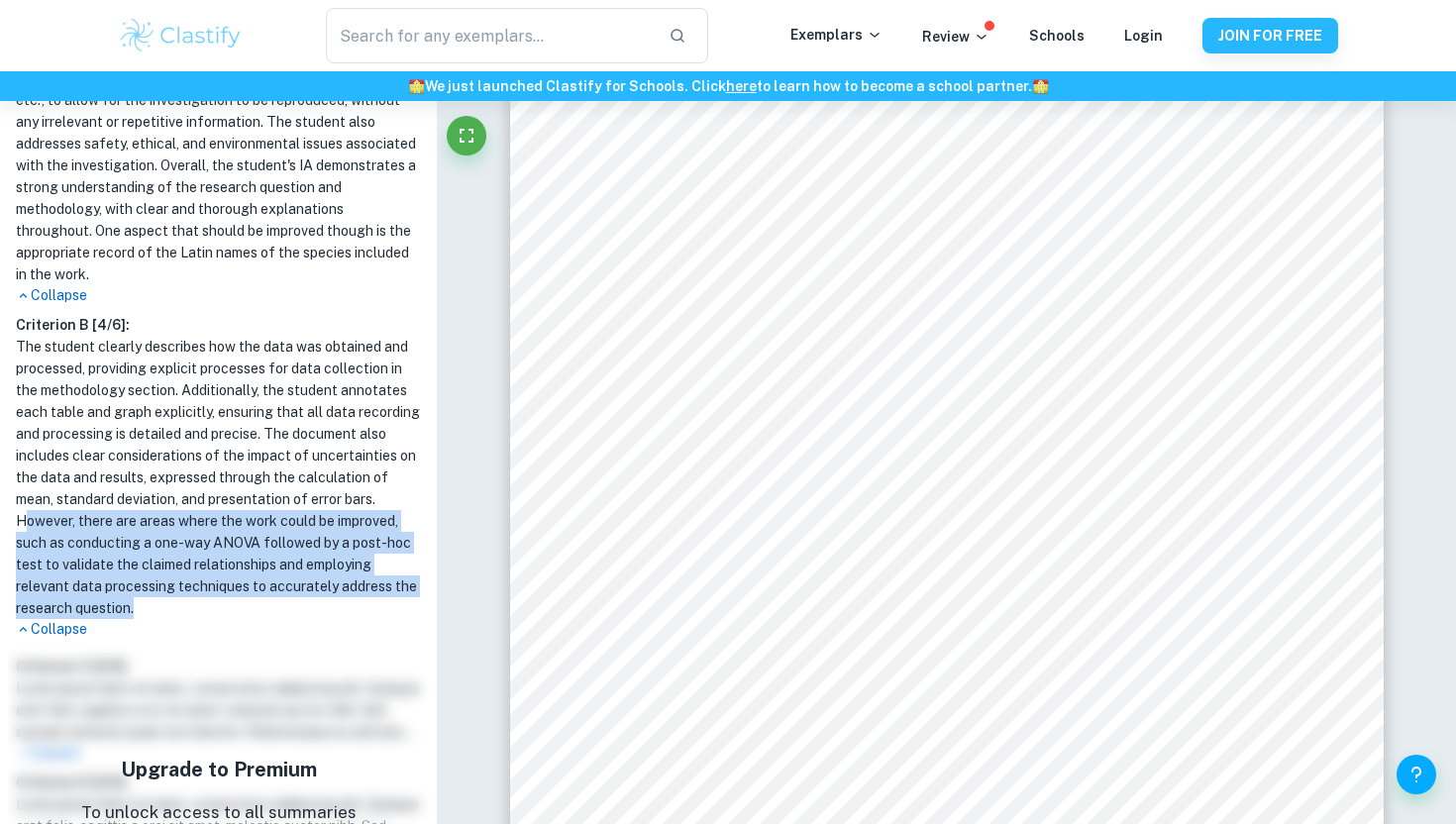 drag, startPoint x: 91, startPoint y: 521, endPoint x: 221, endPoint y: 612, distance: 158.68522 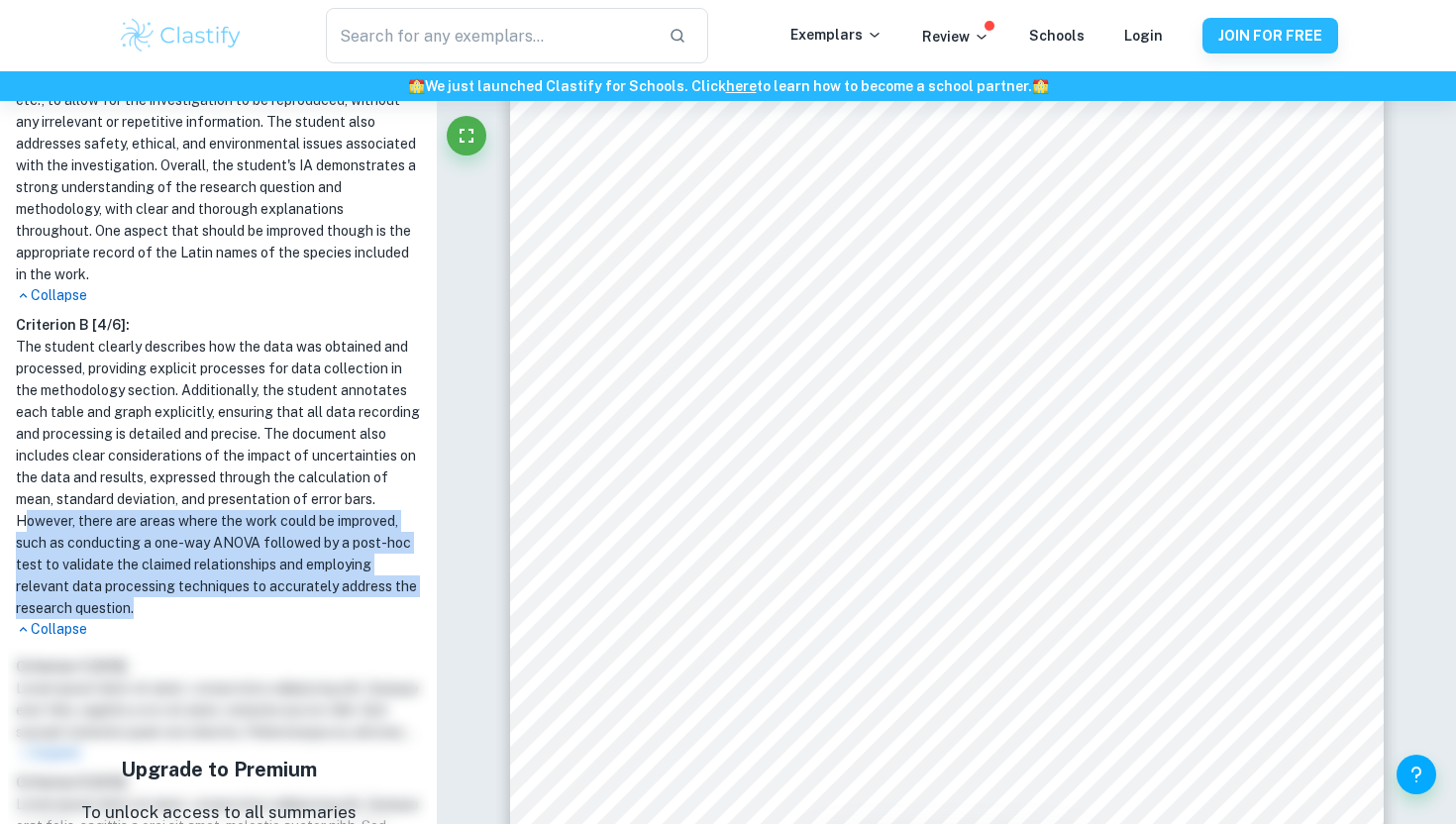scroll, scrollTop: 1115, scrollLeft: 0, axis: vertical 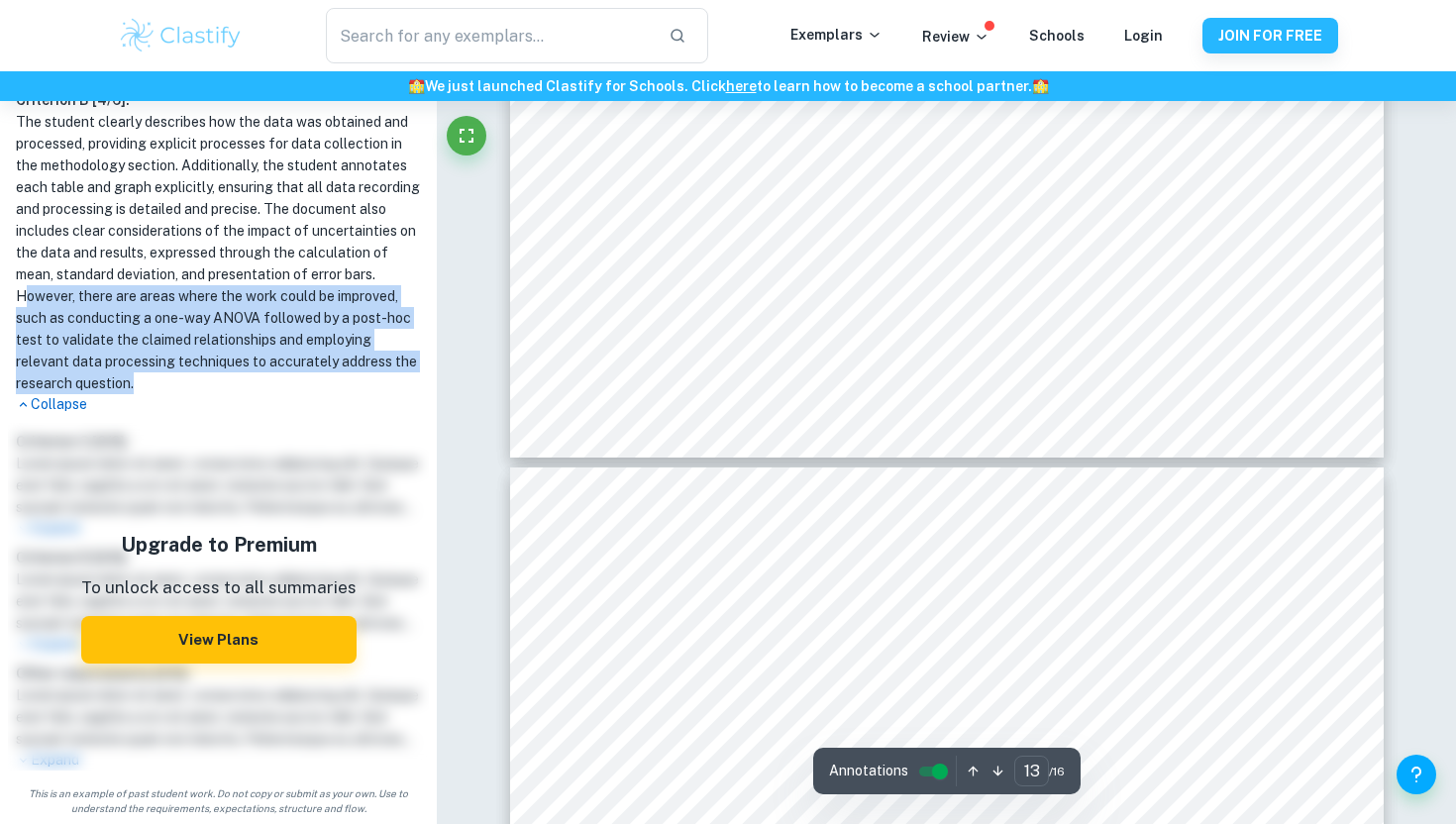 type on "12" 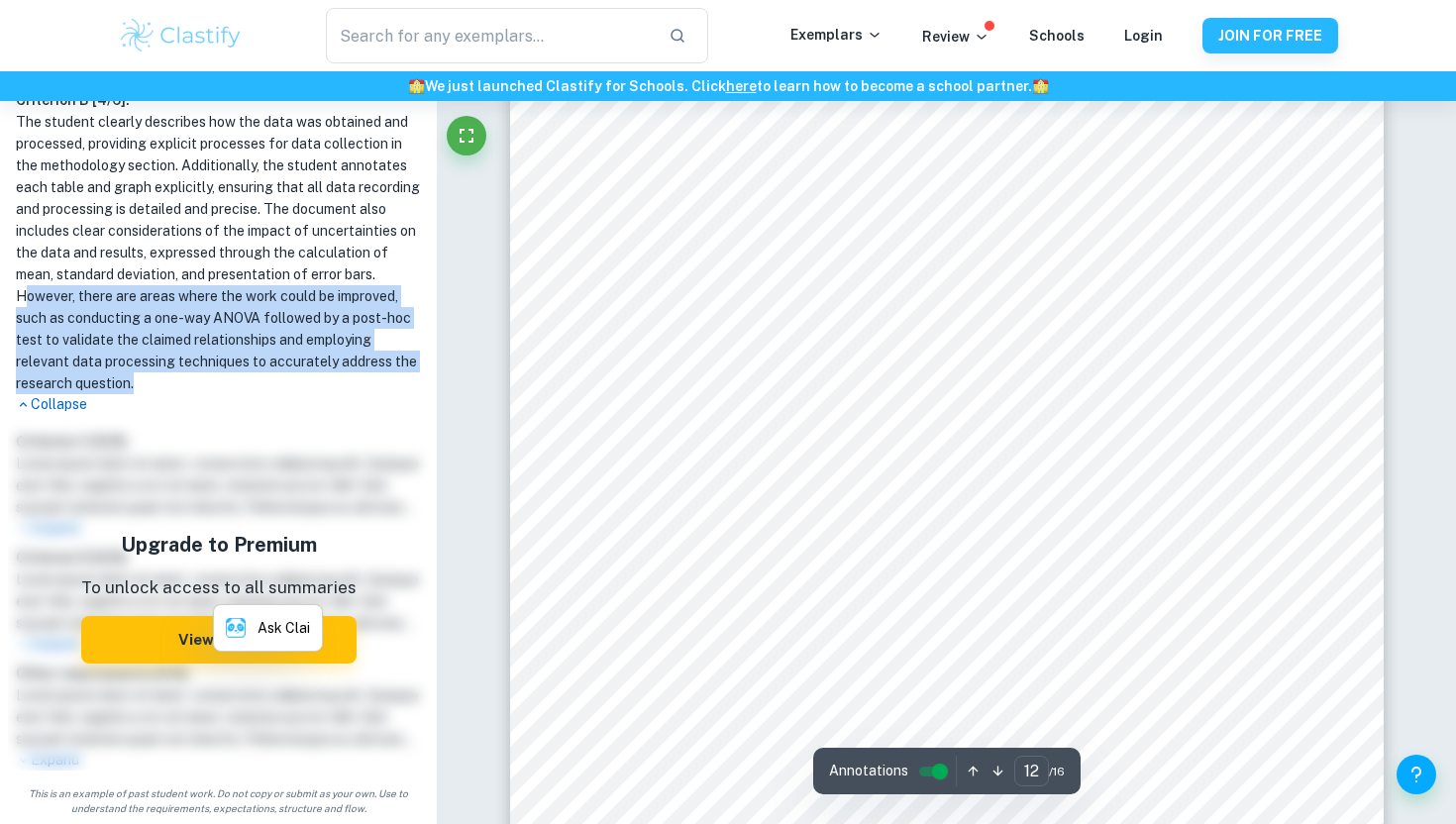 scroll, scrollTop: 14571, scrollLeft: 0, axis: vertical 